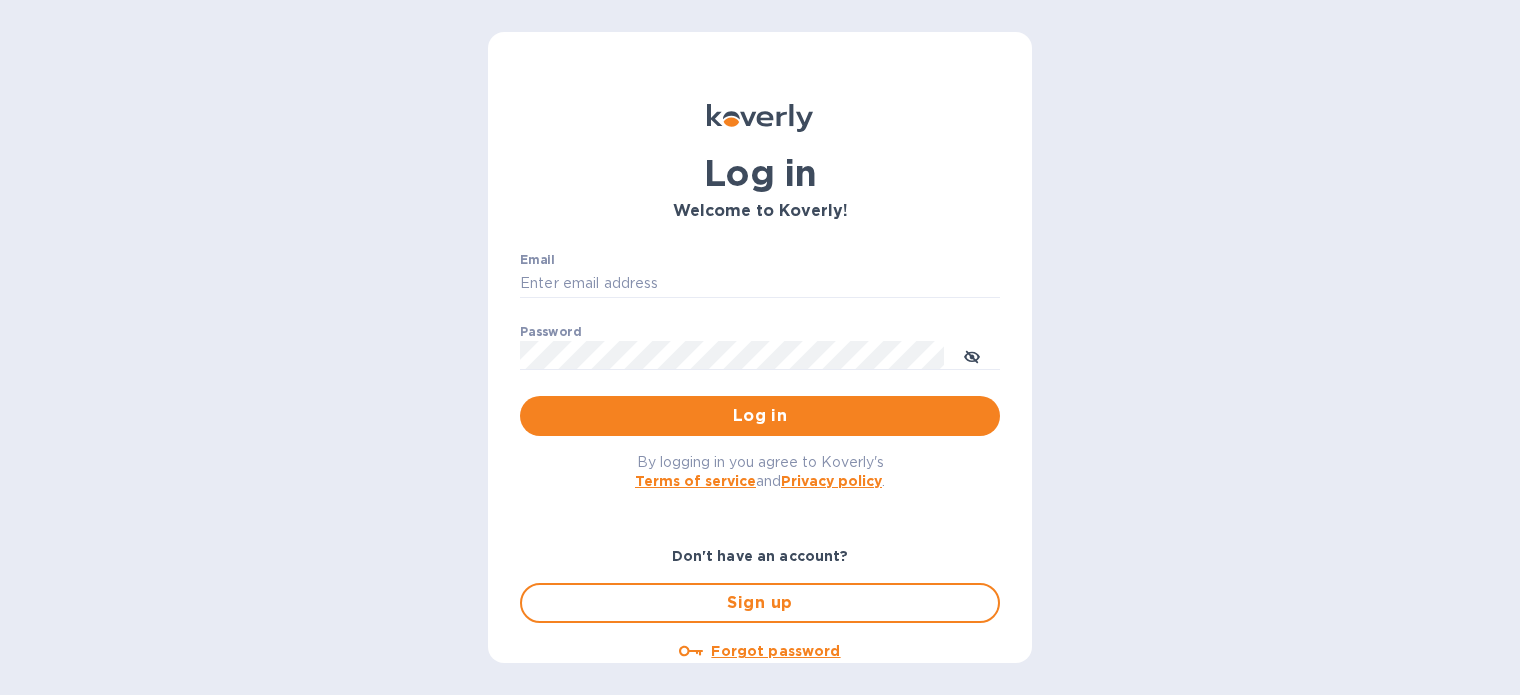 scroll, scrollTop: 0, scrollLeft: 0, axis: both 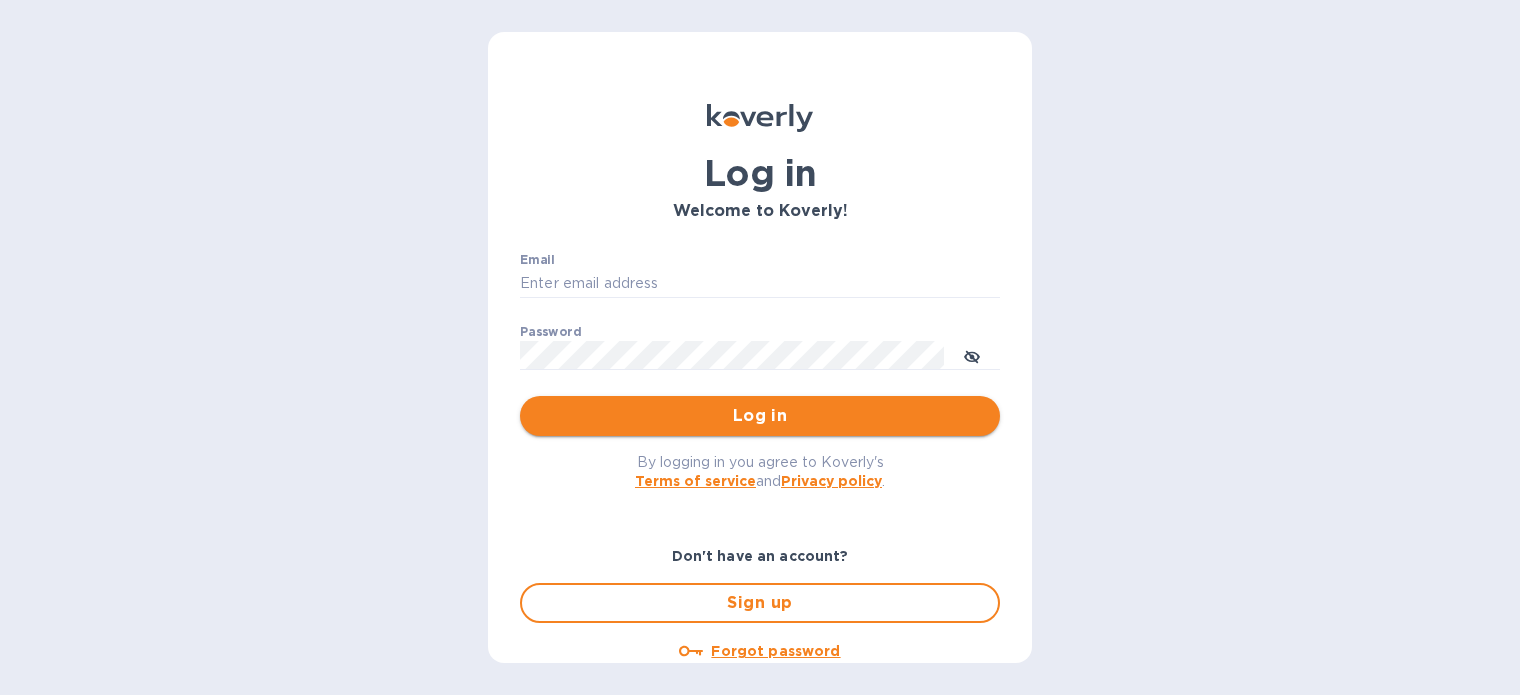 type on "mirjanas@[EMAIL]" 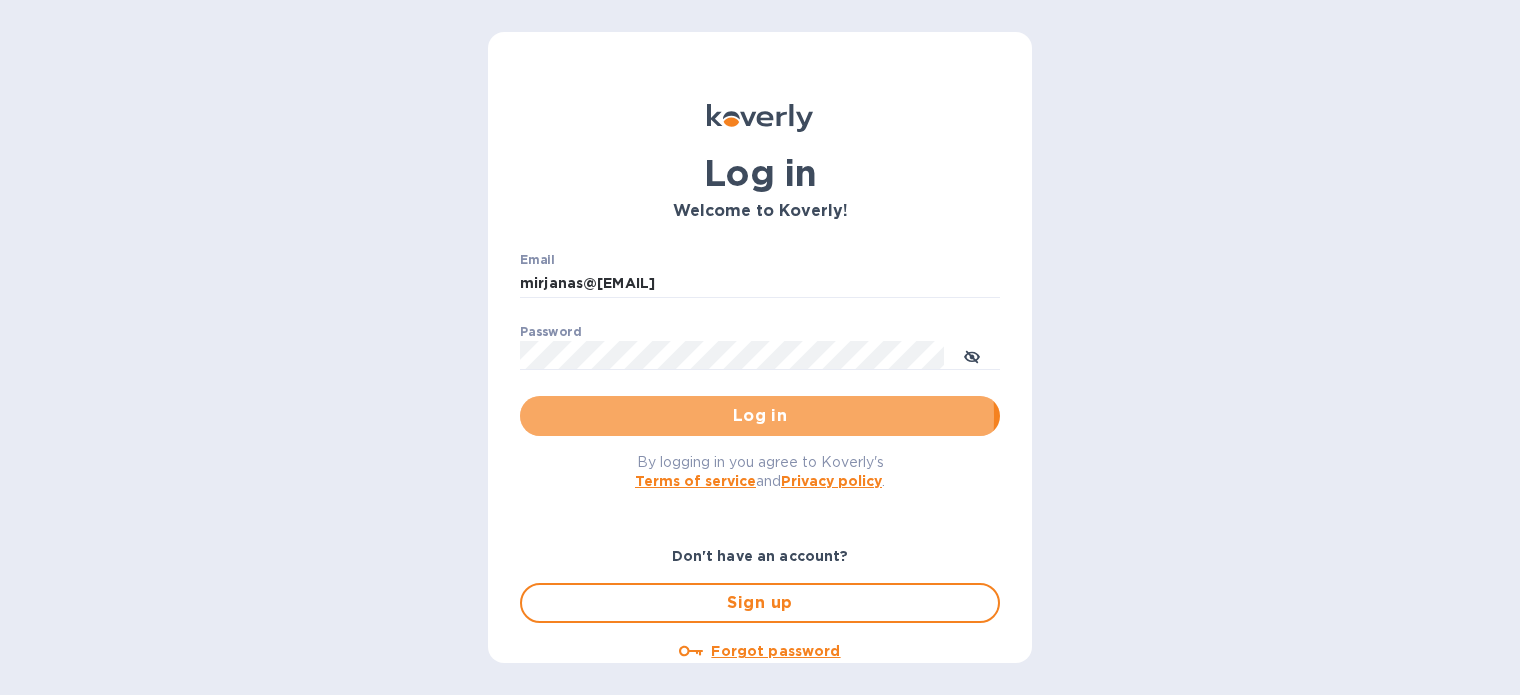 drag, startPoint x: 652, startPoint y: 416, endPoint x: 666, endPoint y: 415, distance: 14.035668 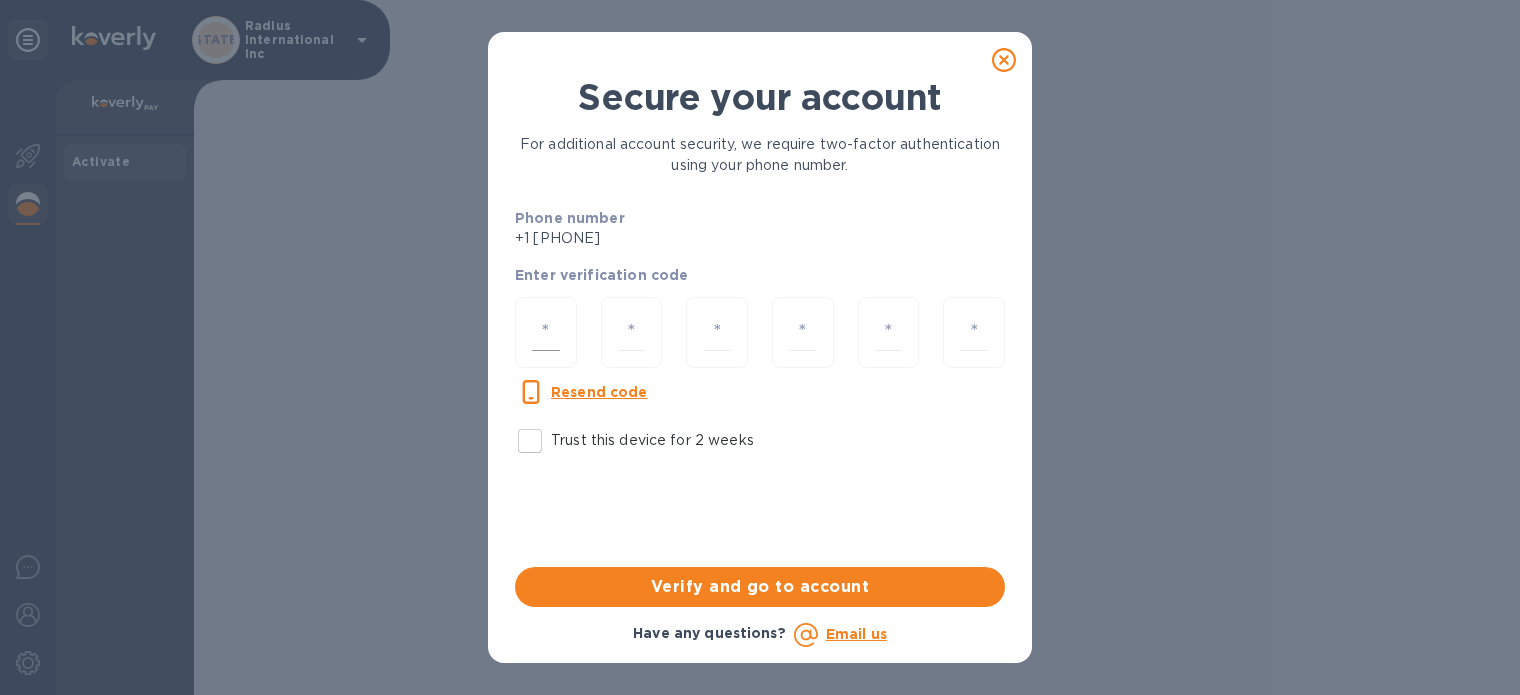 click at bounding box center (546, 332) 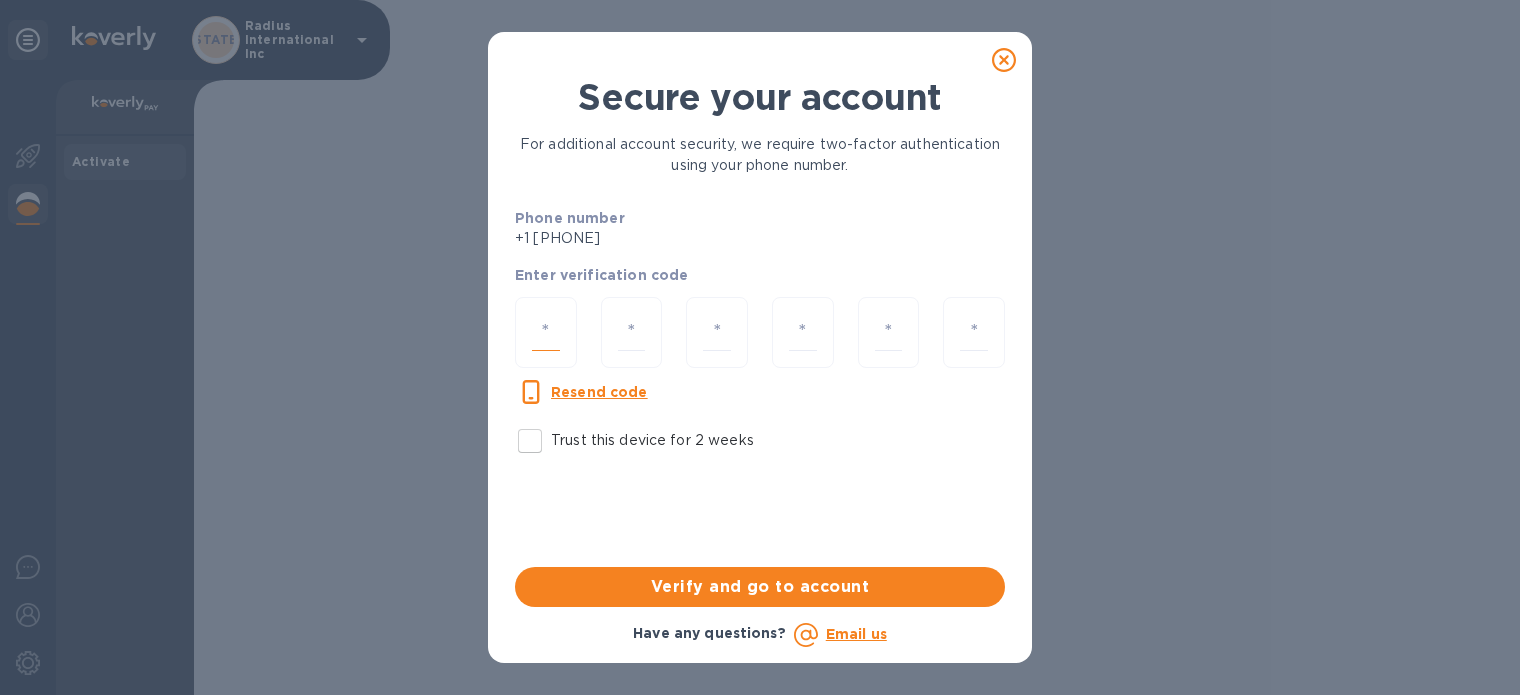 click at bounding box center (546, 332) 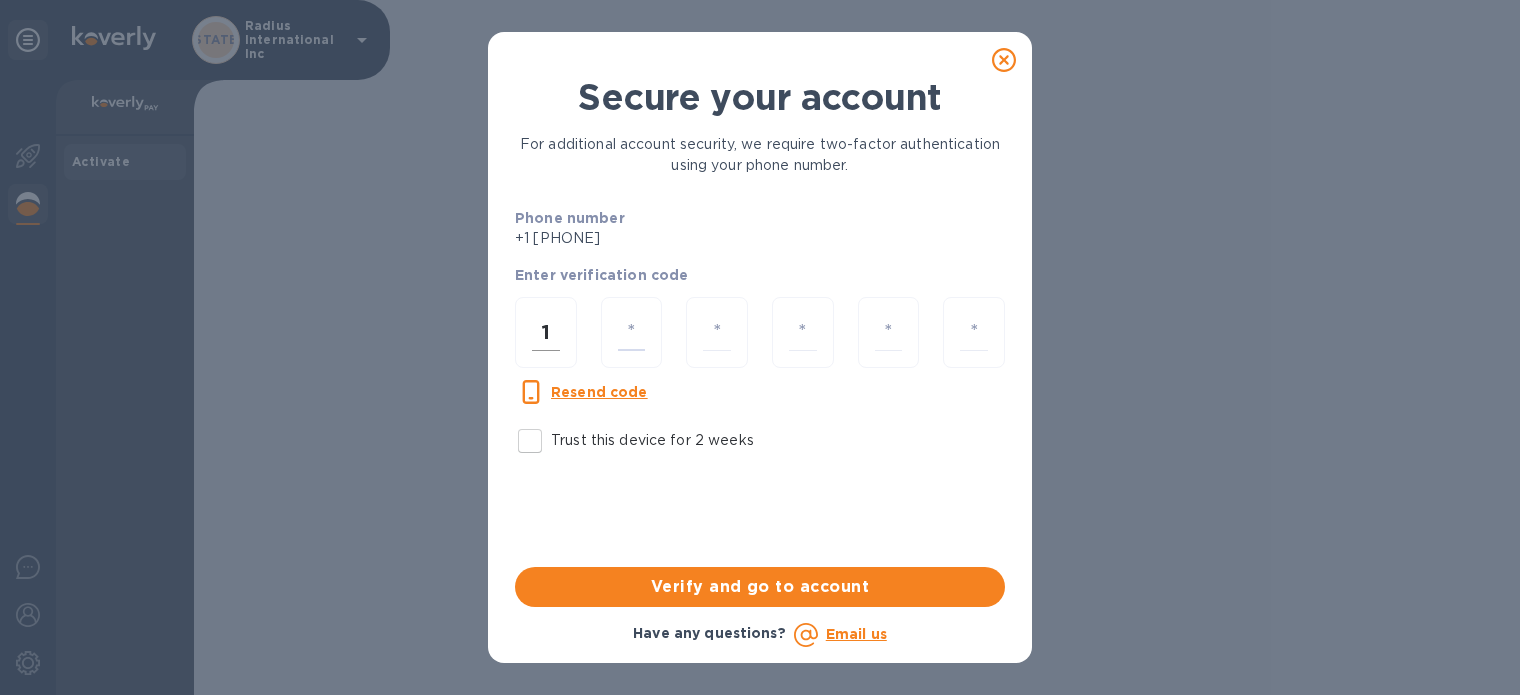 type on "7" 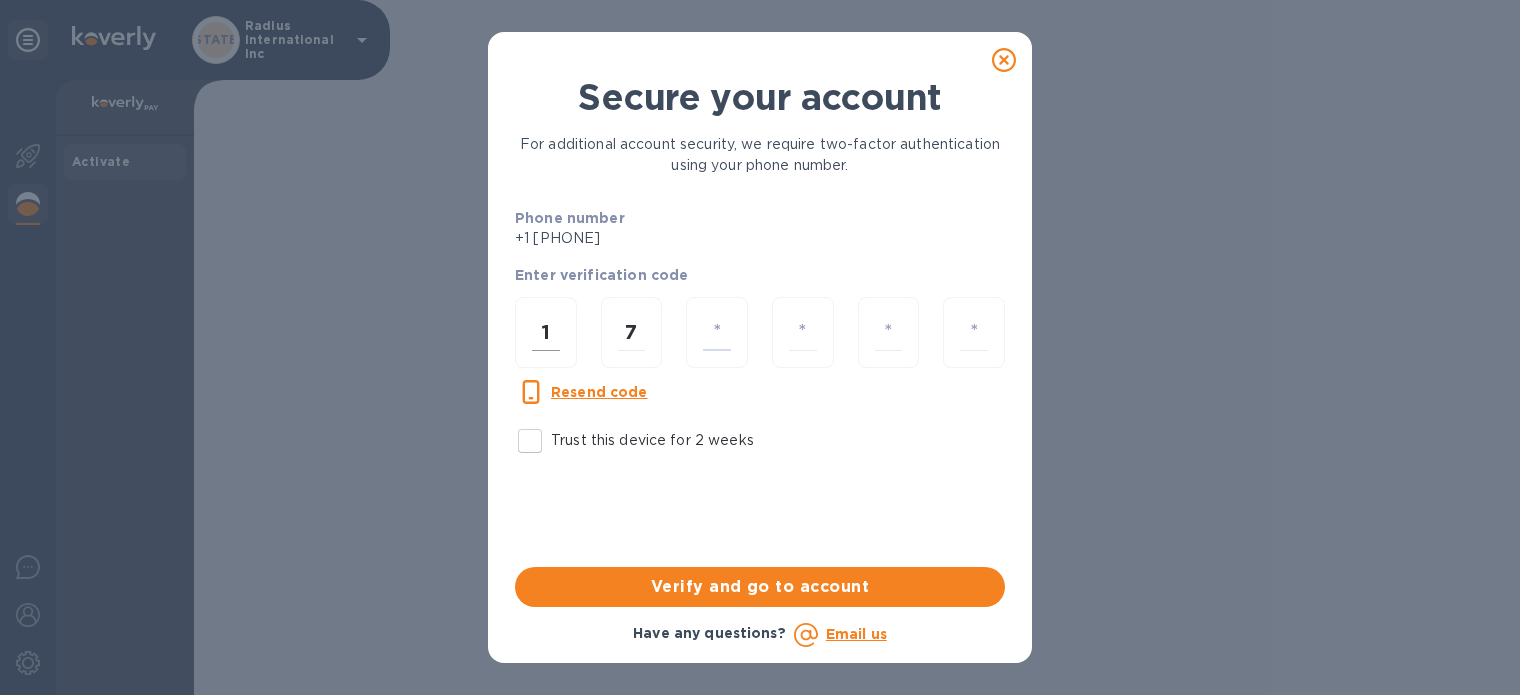type on "2" 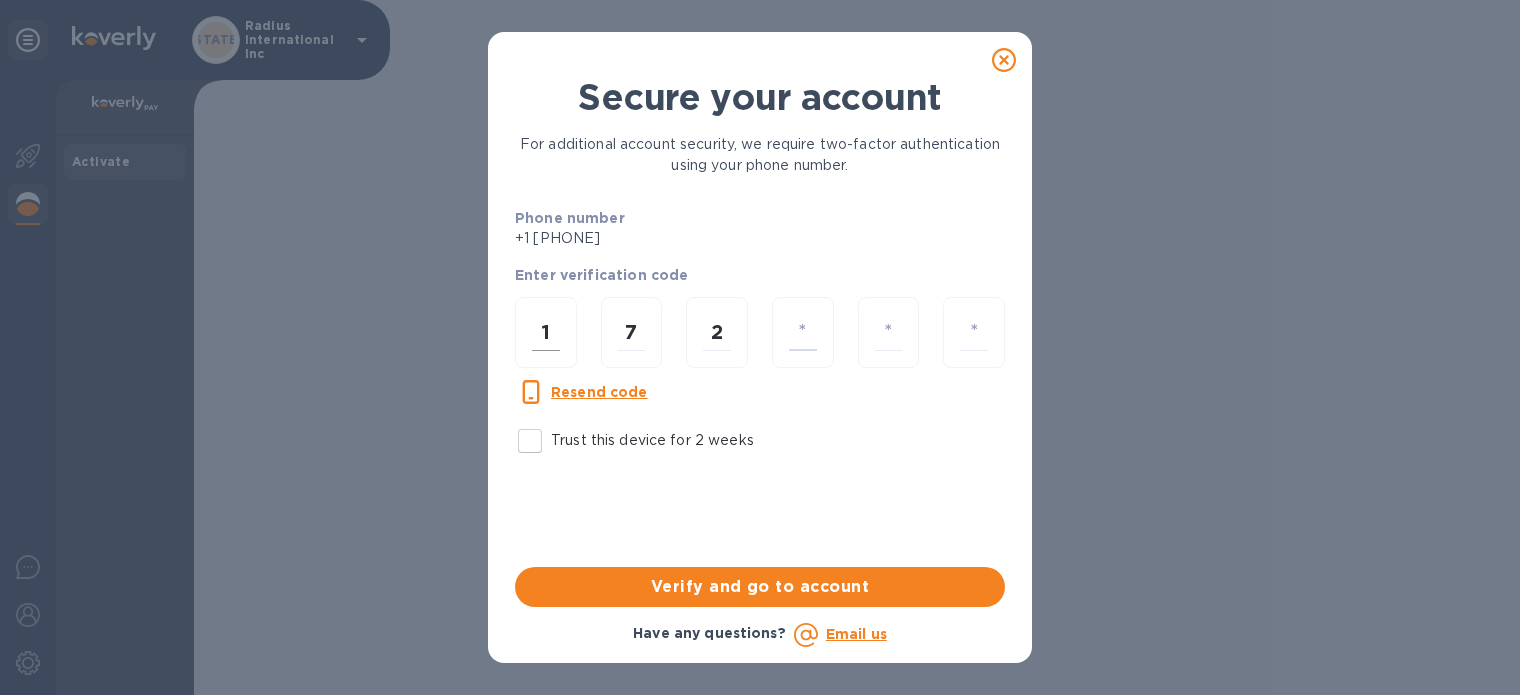 type on "8" 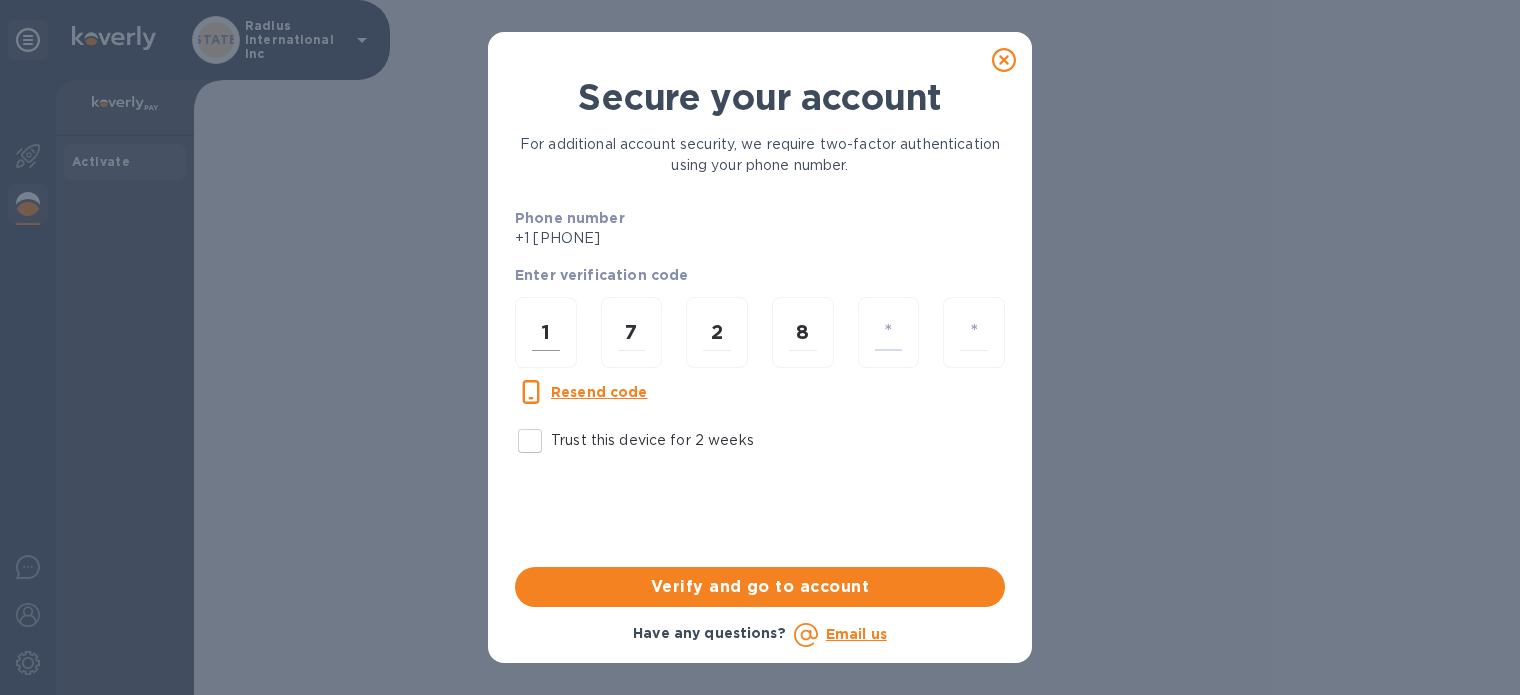 type on "1" 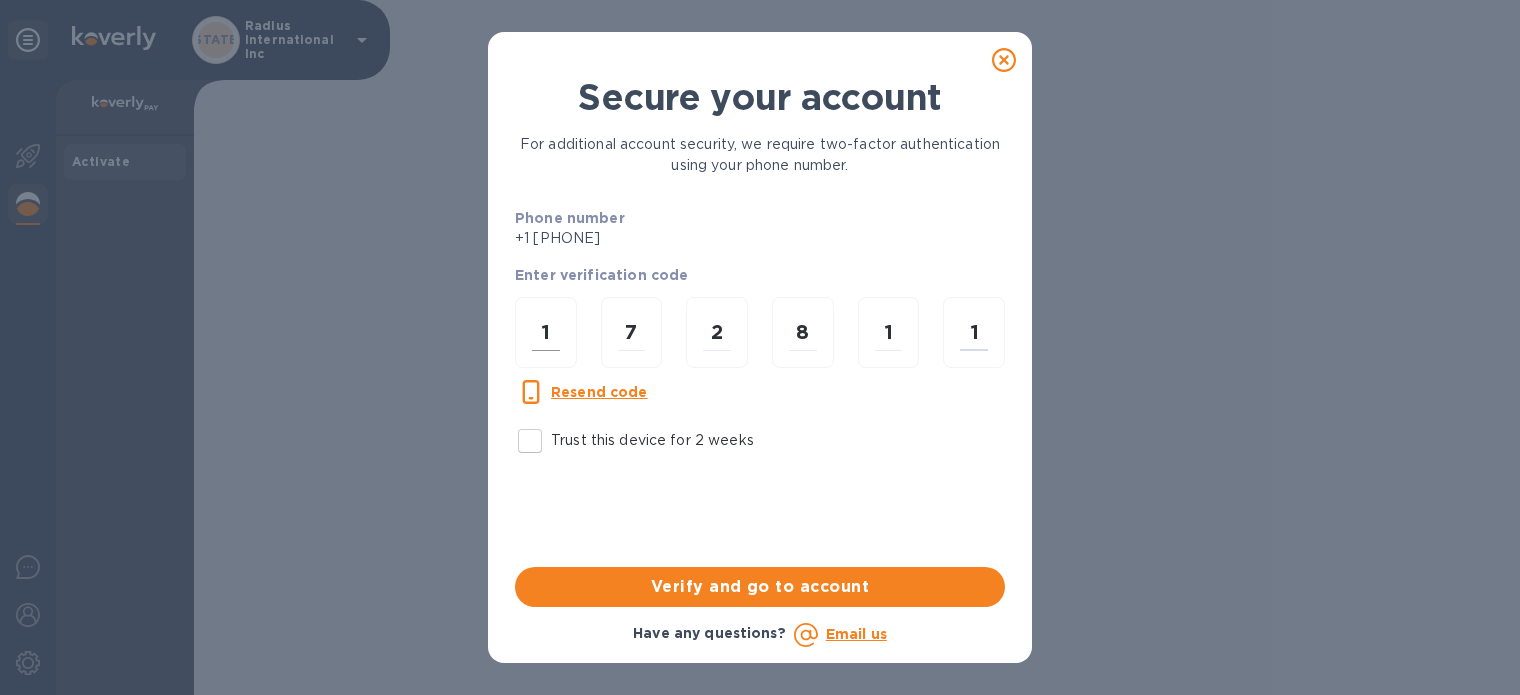 type on "1" 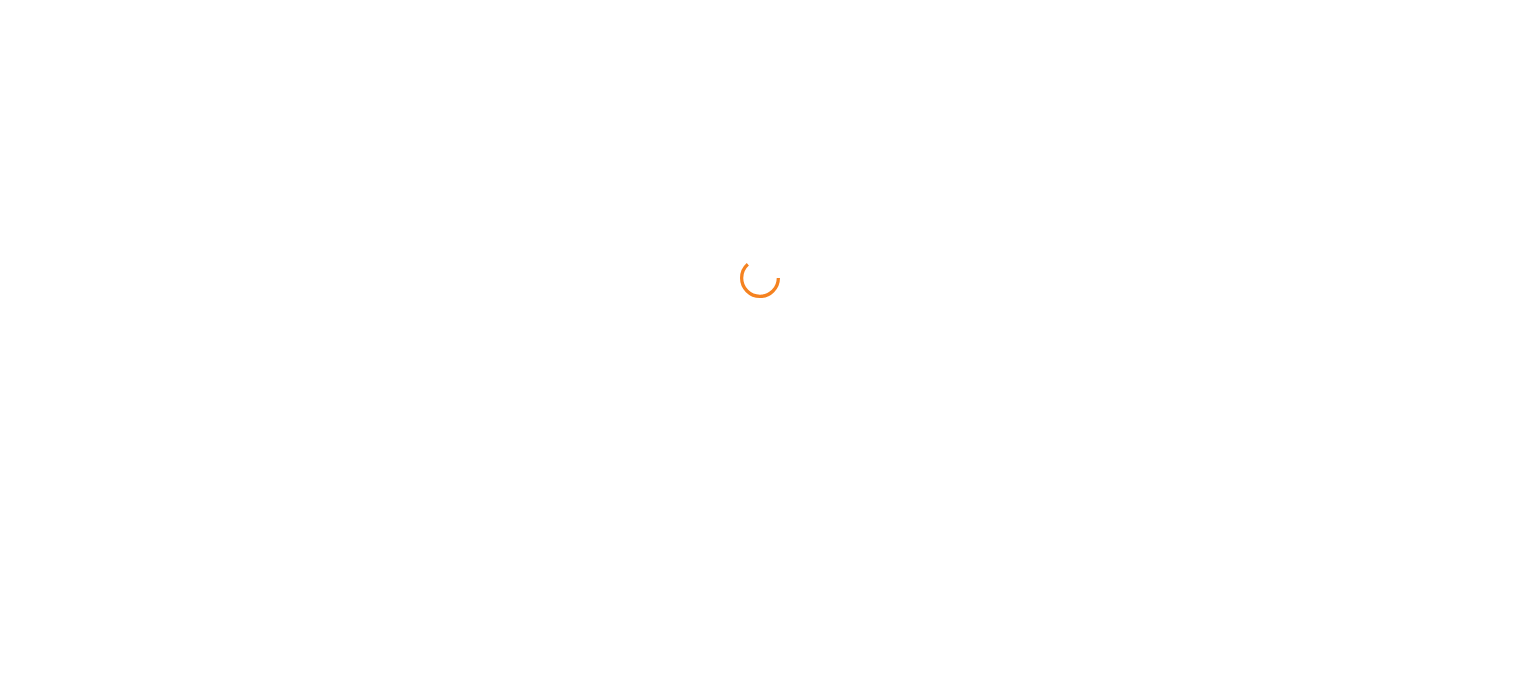 scroll, scrollTop: 0, scrollLeft: 0, axis: both 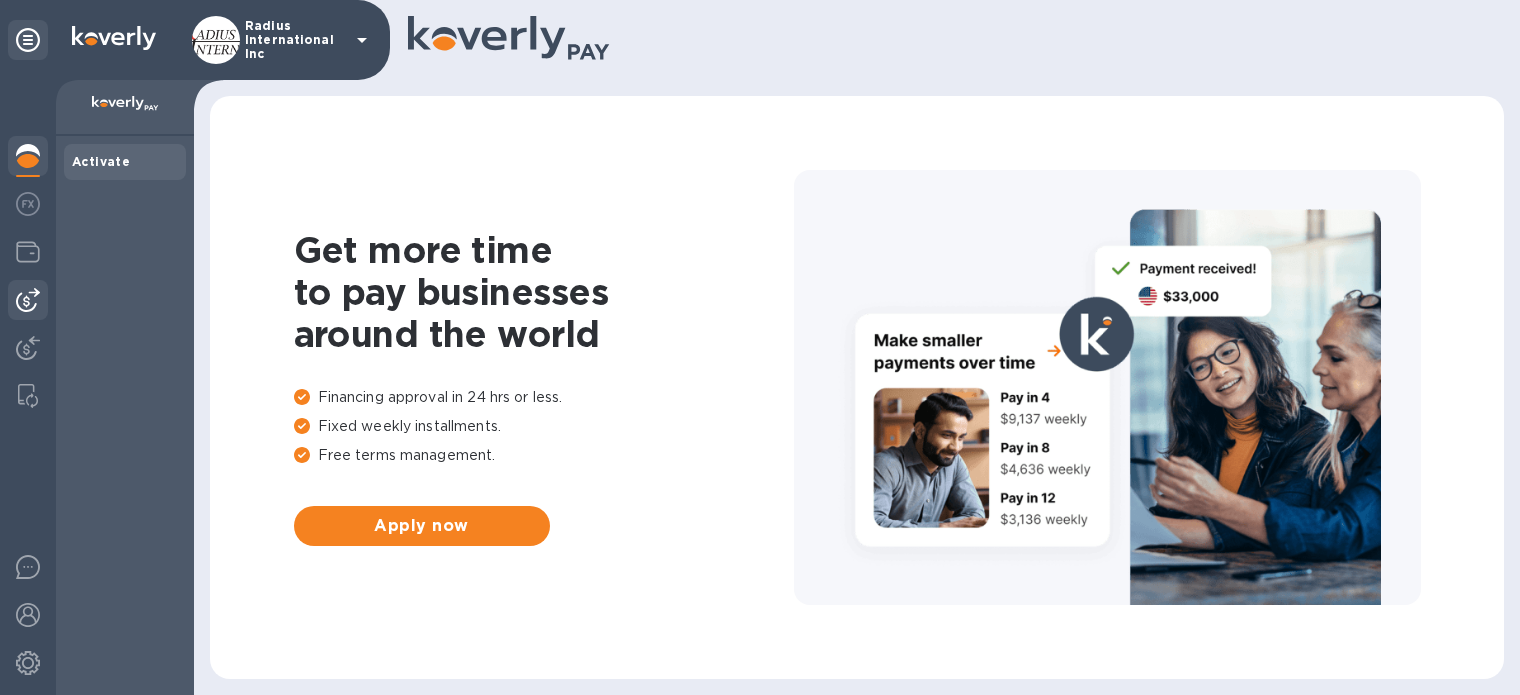 click at bounding box center (28, 300) 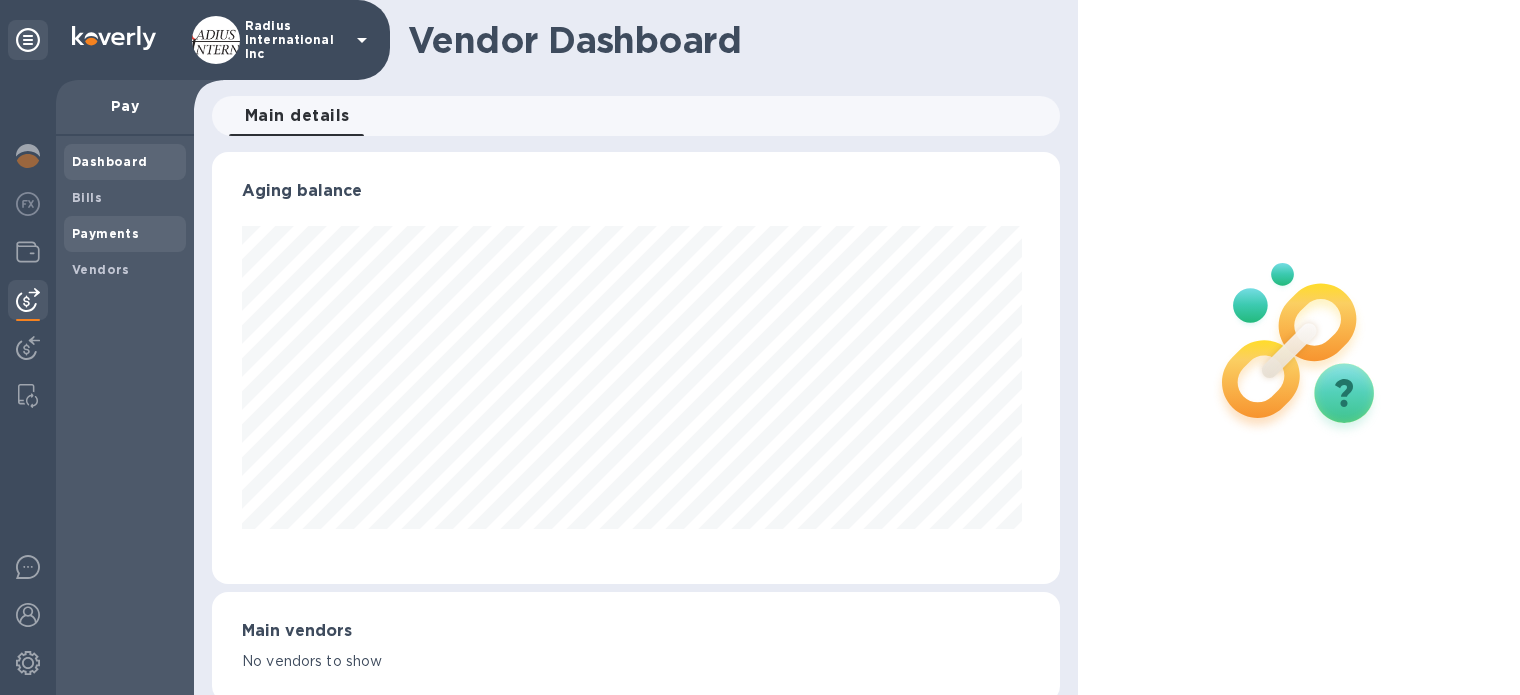scroll, scrollTop: 999568, scrollLeft: 999160, axis: both 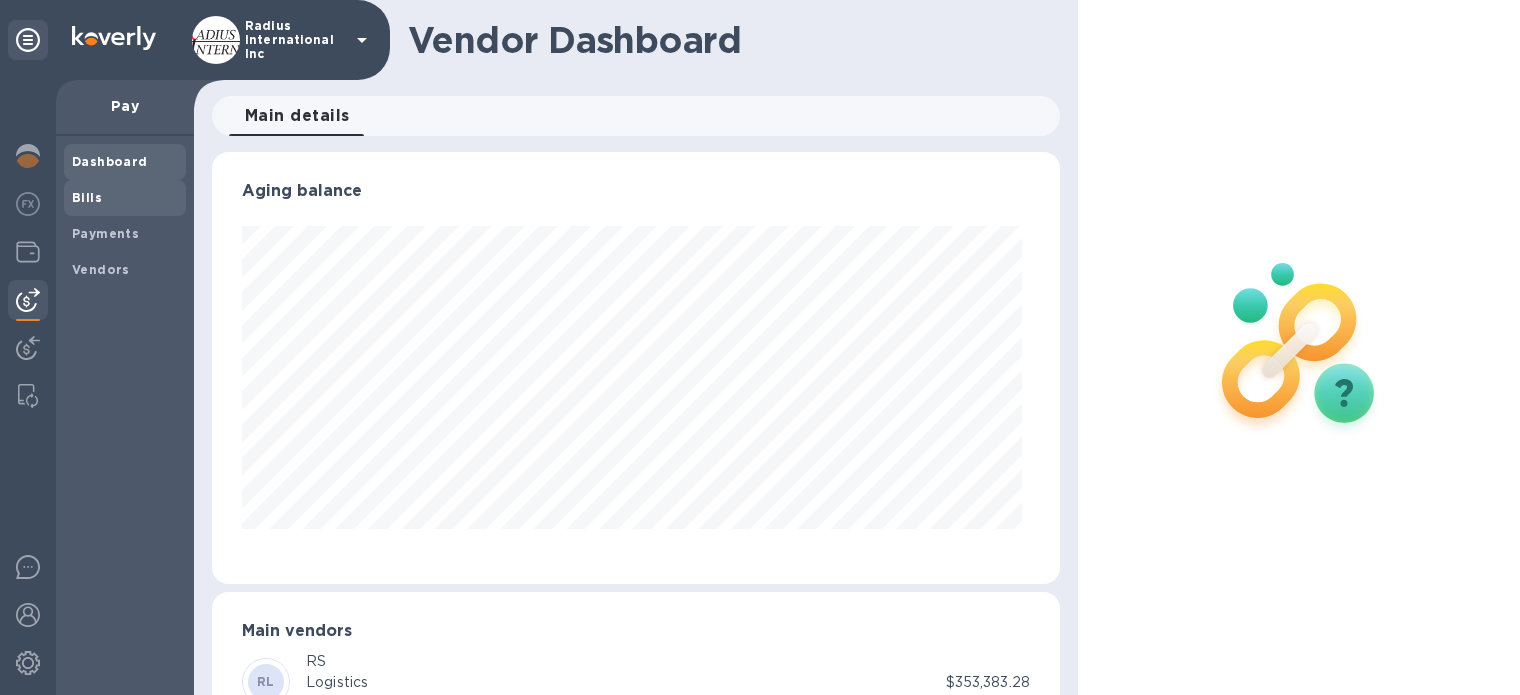 click on "Bills" at bounding box center [87, 197] 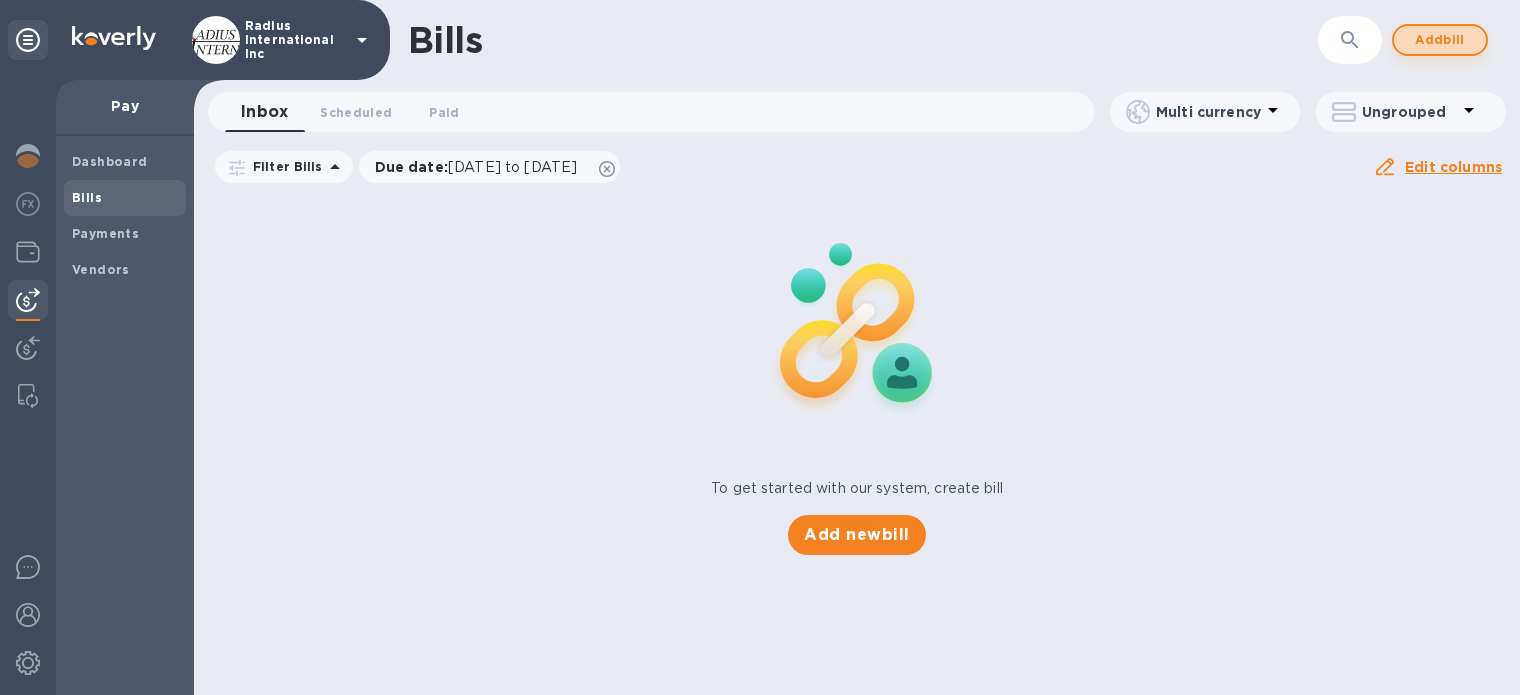 click on "Add   bill" at bounding box center (1440, 40) 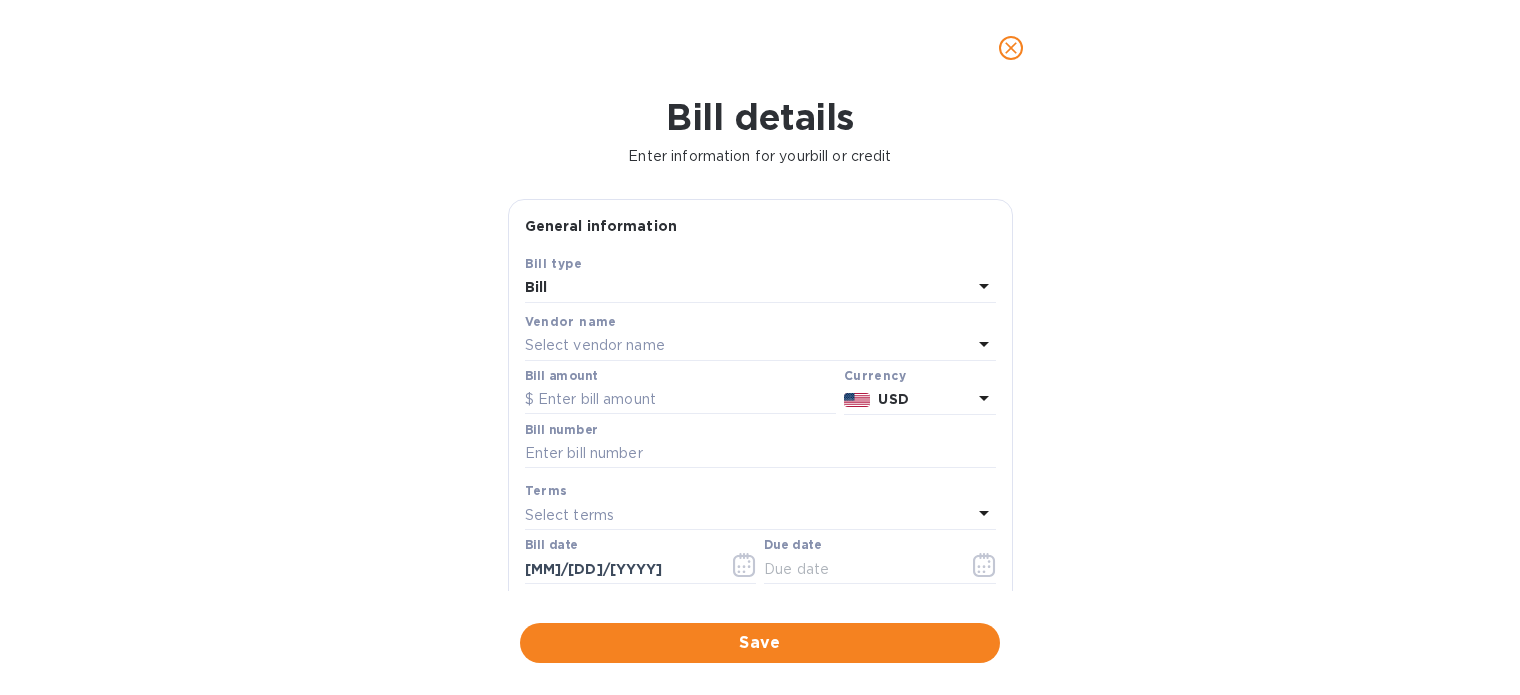 click on "Select vendor name" at bounding box center (748, 346) 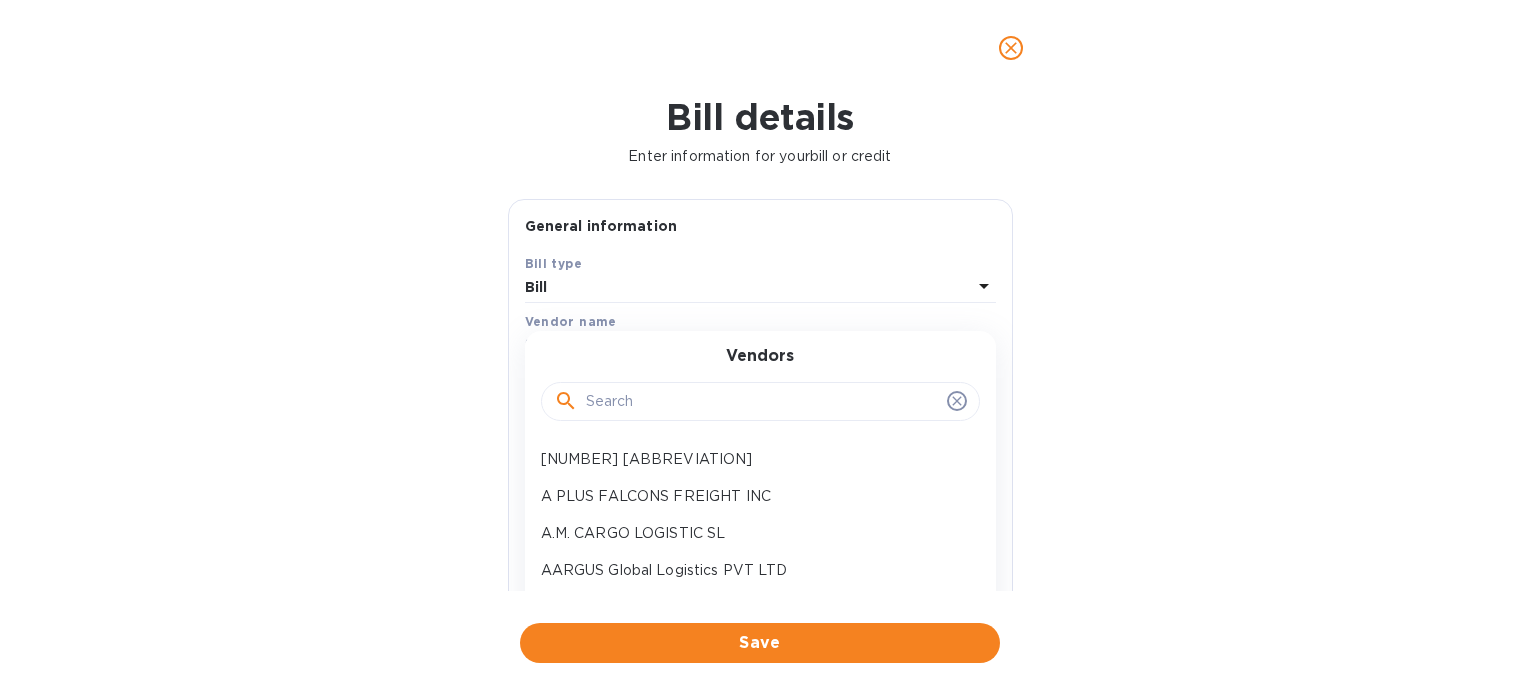 drag, startPoint x: 690, startPoint y: 392, endPoint x: 699, endPoint y: 374, distance: 20.12461 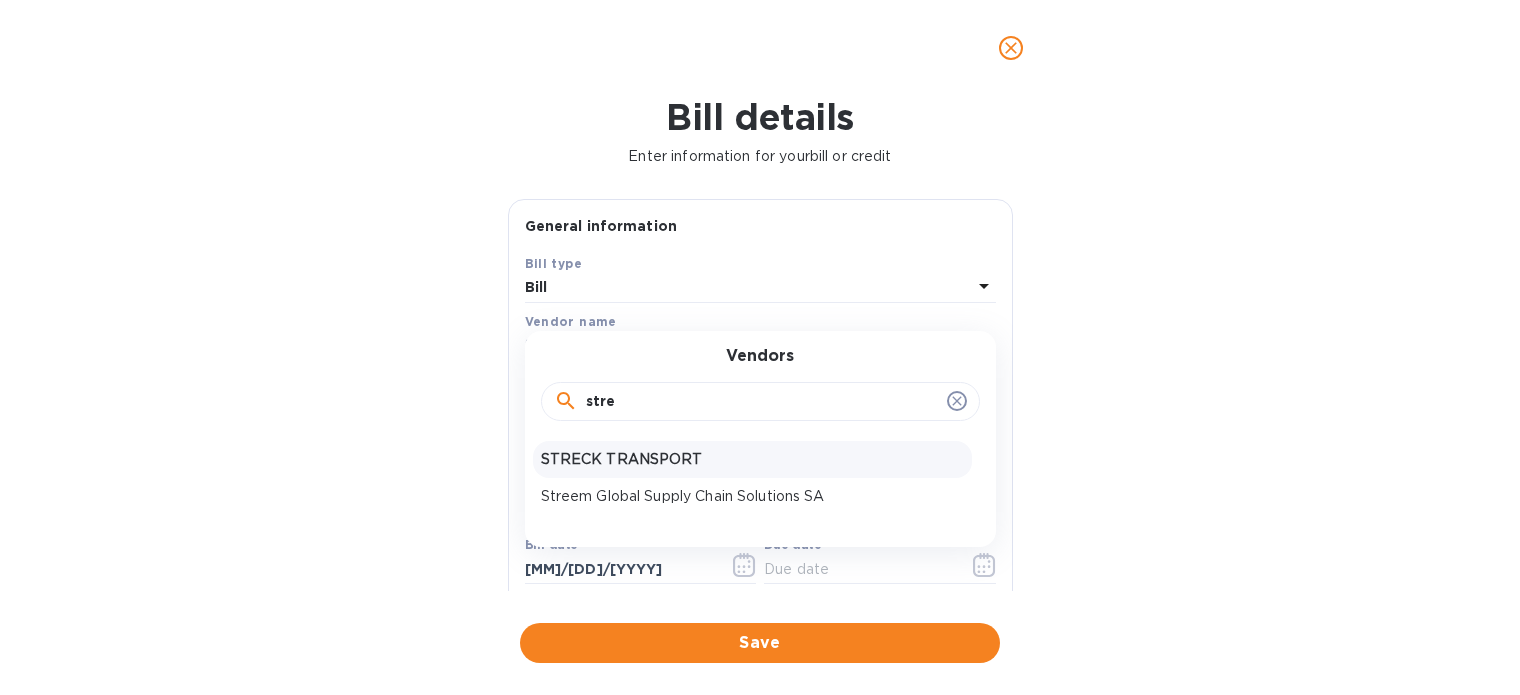 type on "stre" 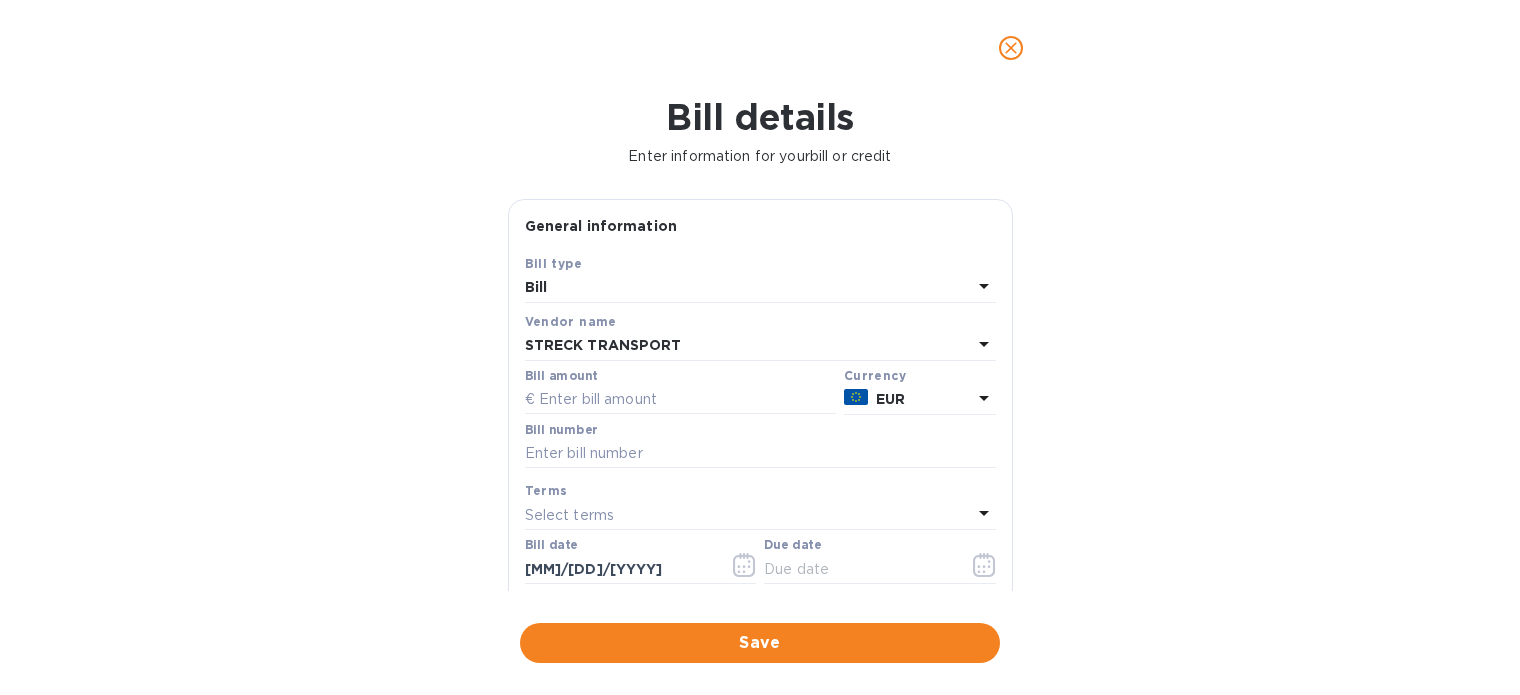 click on "STRECK TRANSPORT" at bounding box center (603, 345) 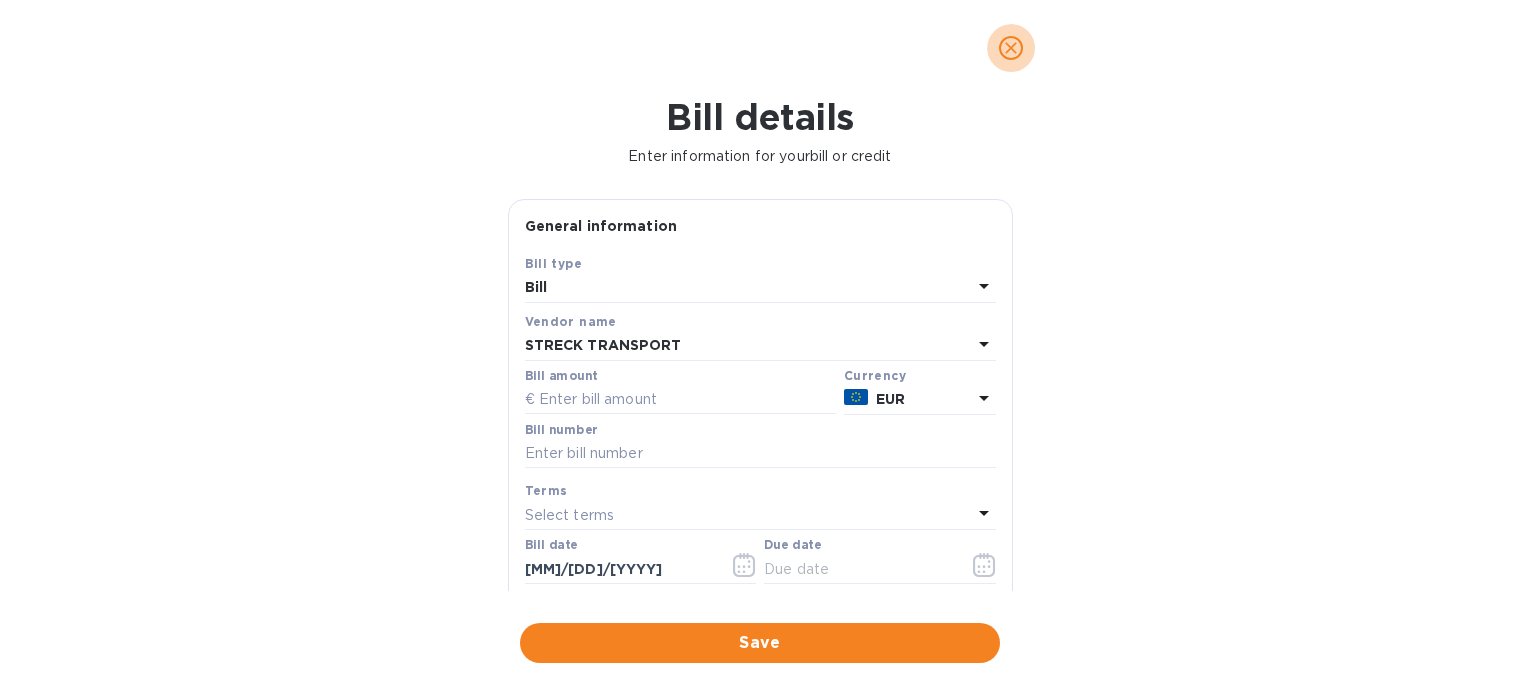 drag, startPoint x: 1001, startPoint y: 47, endPoint x: 534, endPoint y: 103, distance: 470.3456 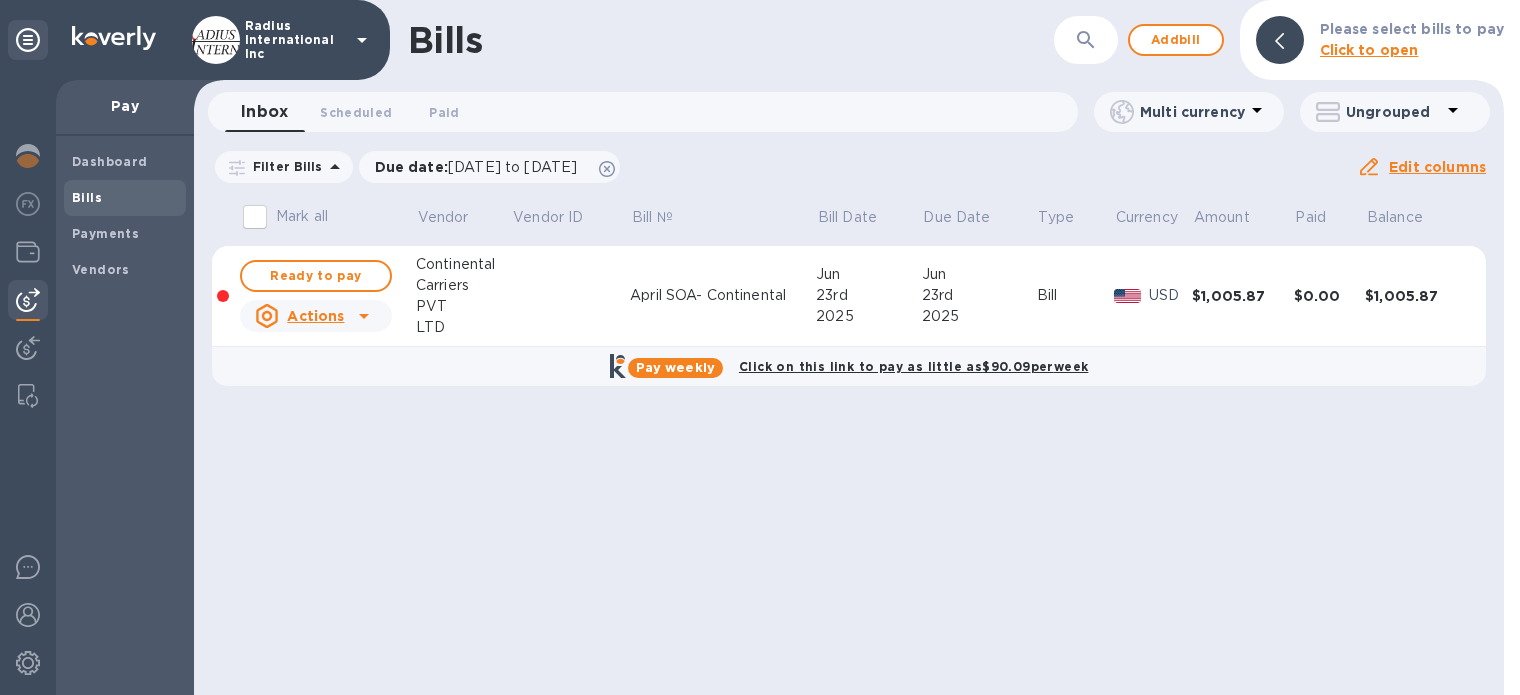 click on "Payments" at bounding box center (125, 234) 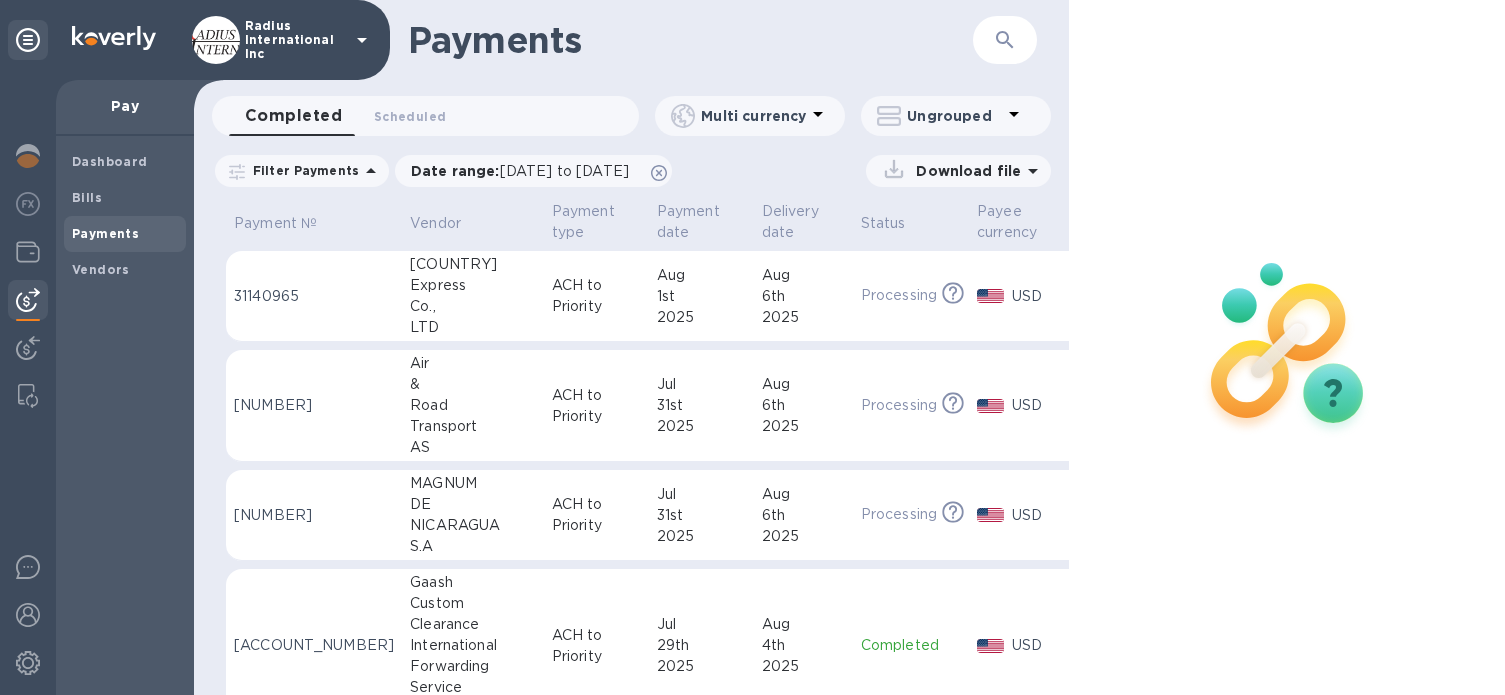 scroll, scrollTop: 15, scrollLeft: 0, axis: vertical 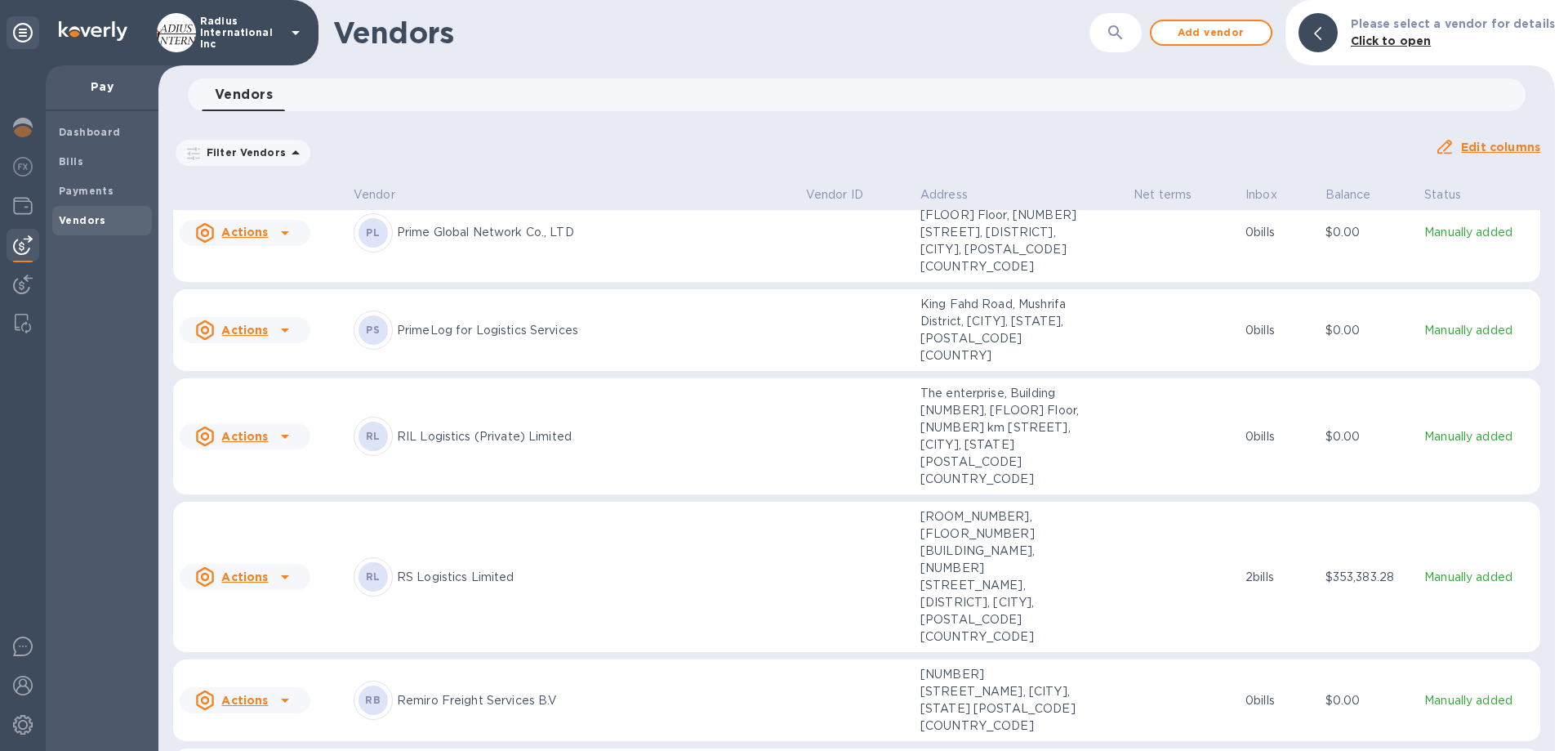 click on "STRECK TRANSPORT" at bounding box center (595, 1074) 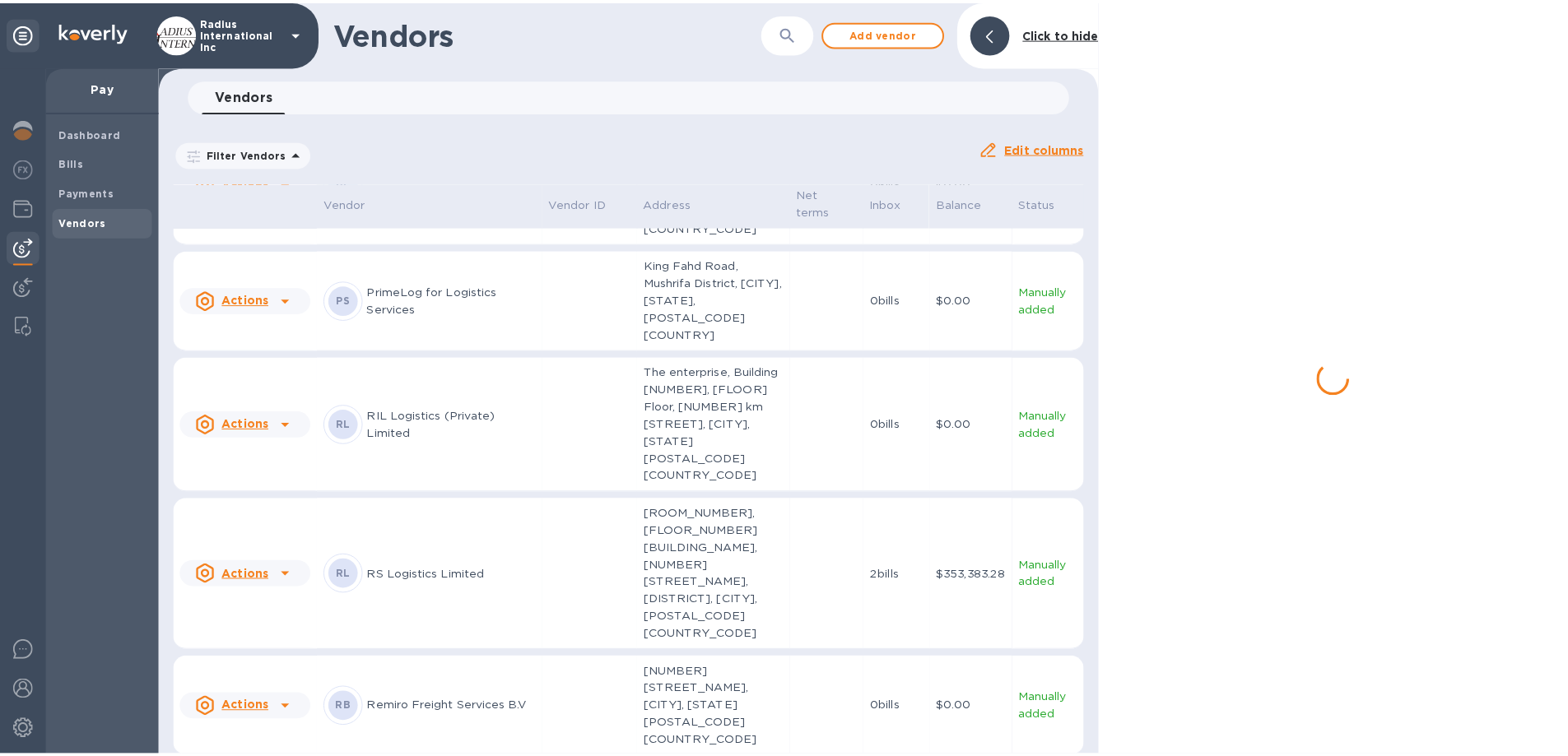 scroll, scrollTop: 10679, scrollLeft: 0, axis: vertical 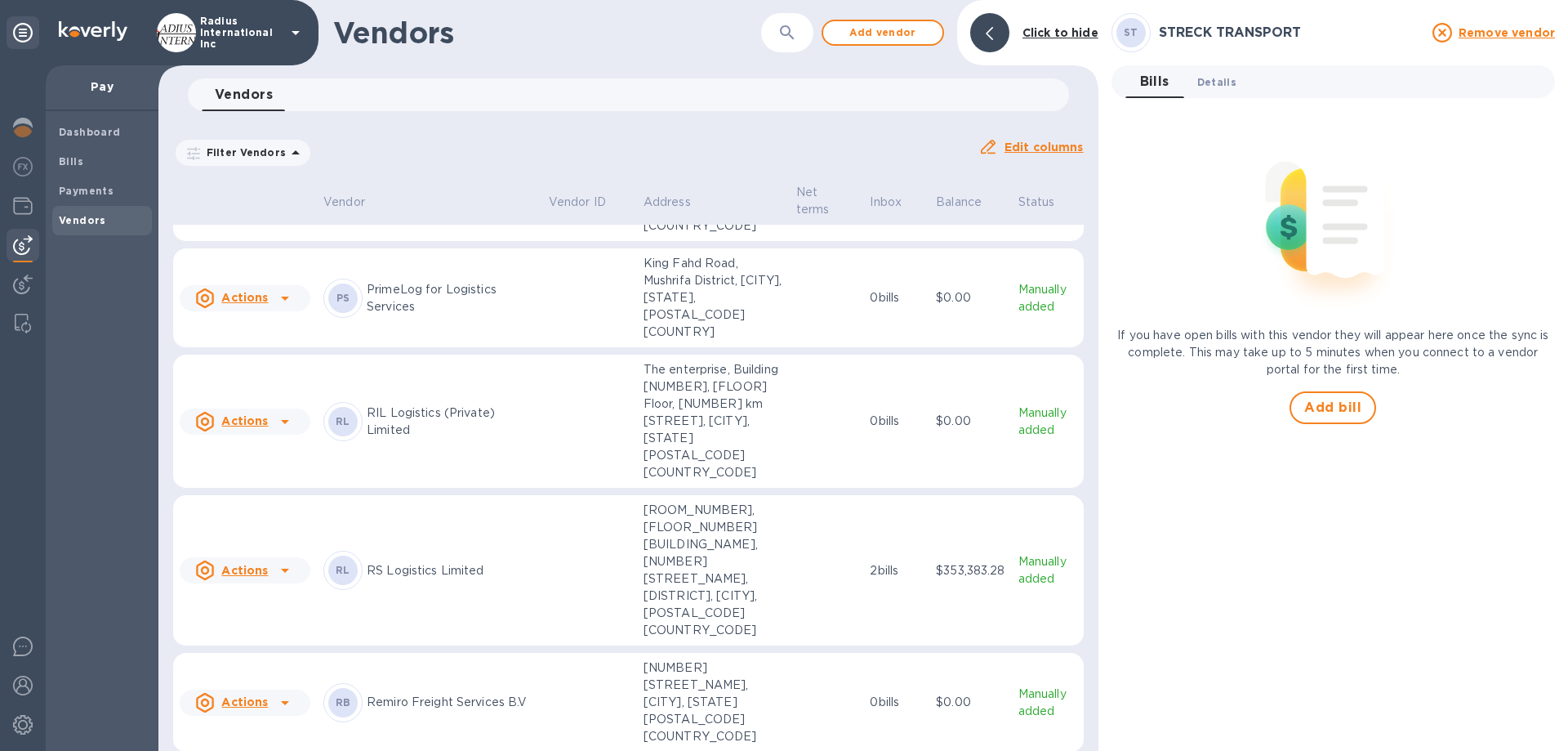 click on "Details 0" at bounding box center (1217, 82) 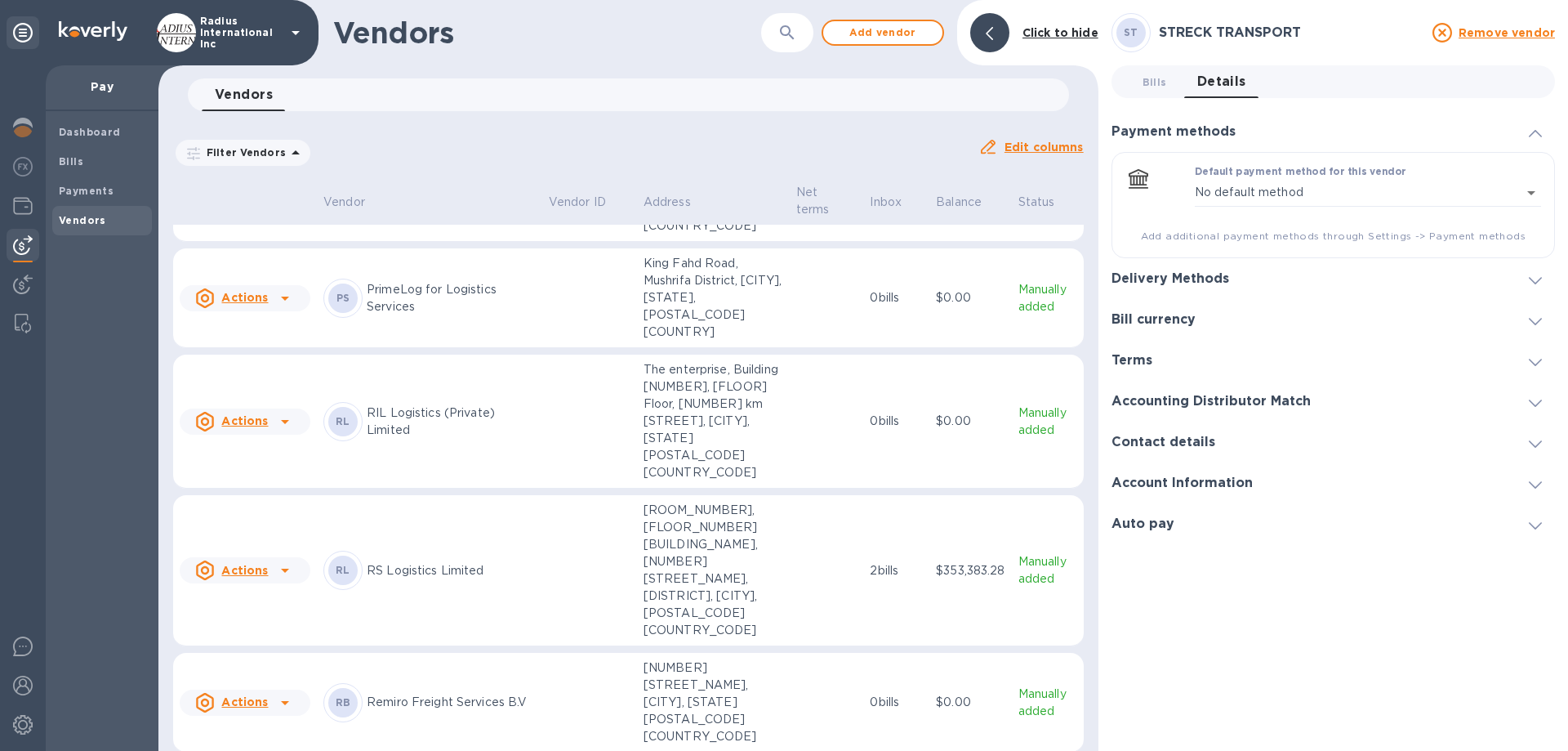 click on "Delivery Methods" at bounding box center [1170, 279] 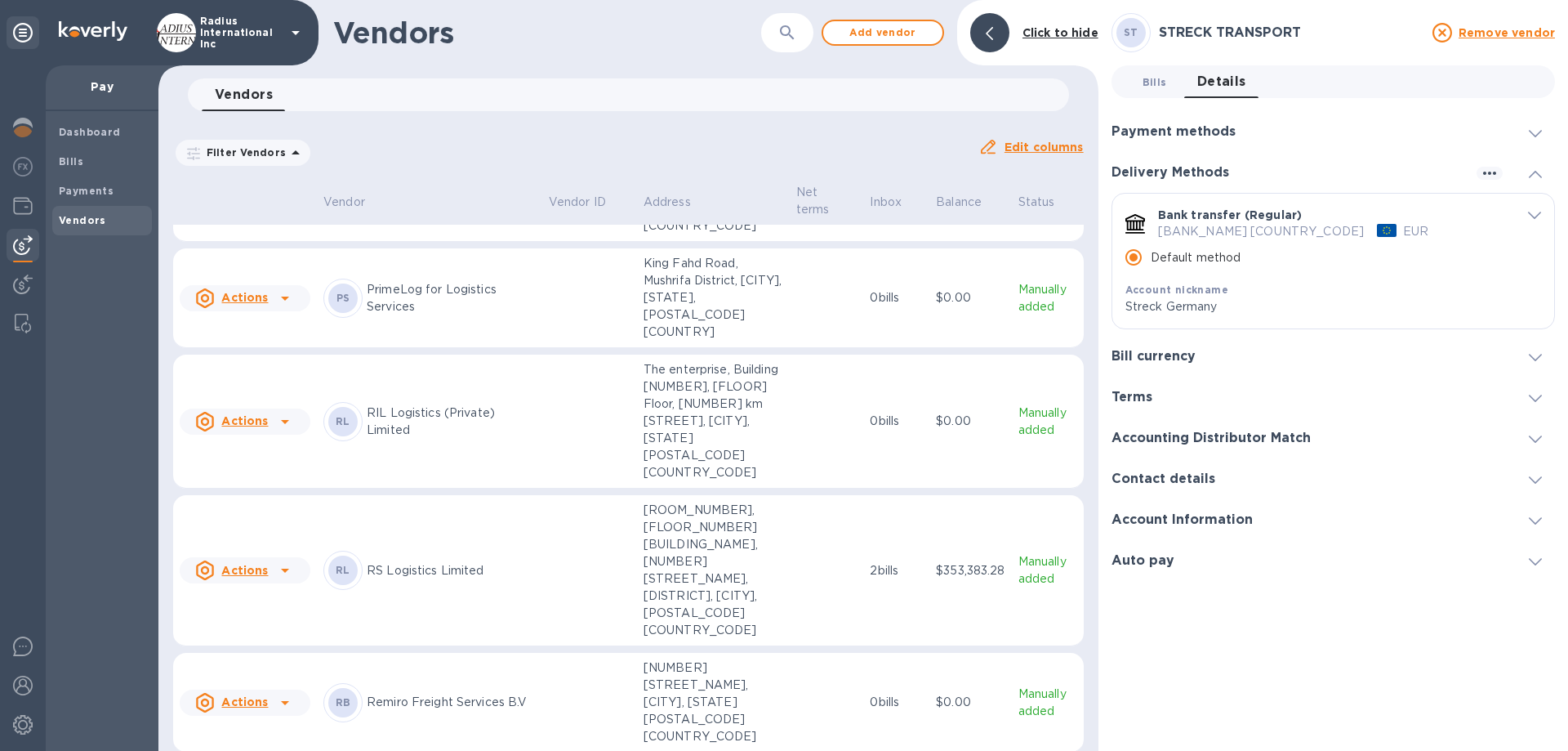 click on "Bills 0" at bounding box center (1155, 82) 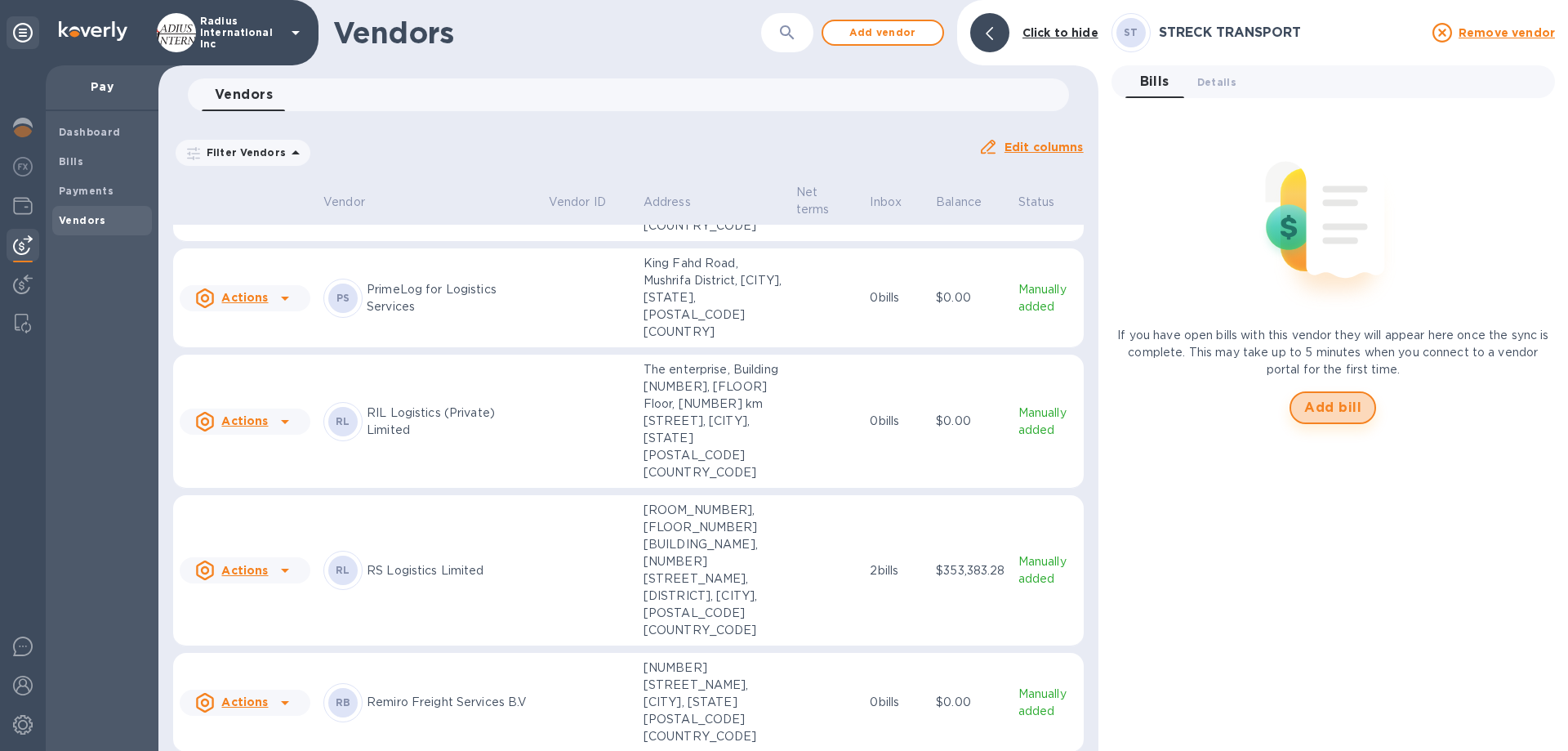 click on "Add bill" at bounding box center (1333, 408) 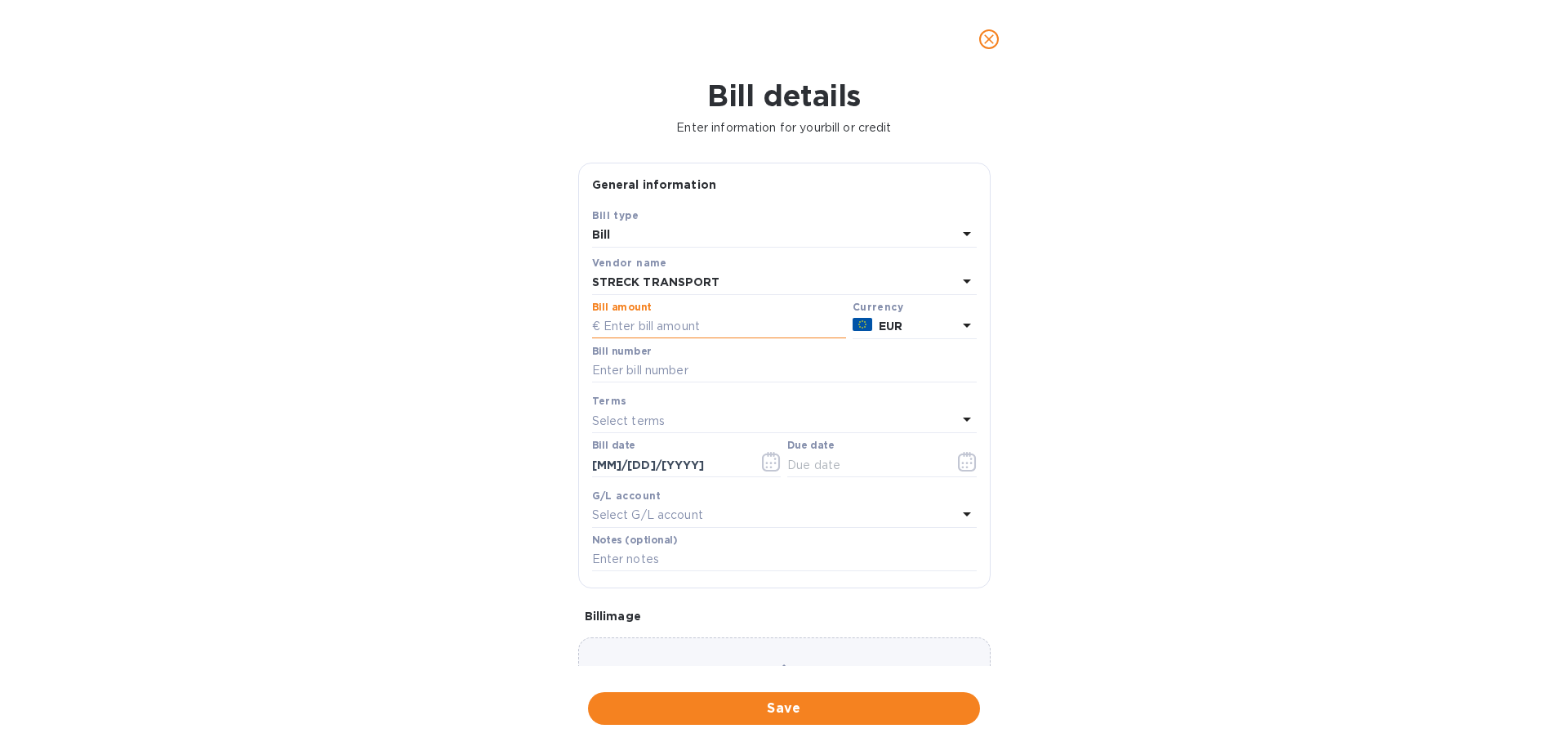 click at bounding box center [719, 327] 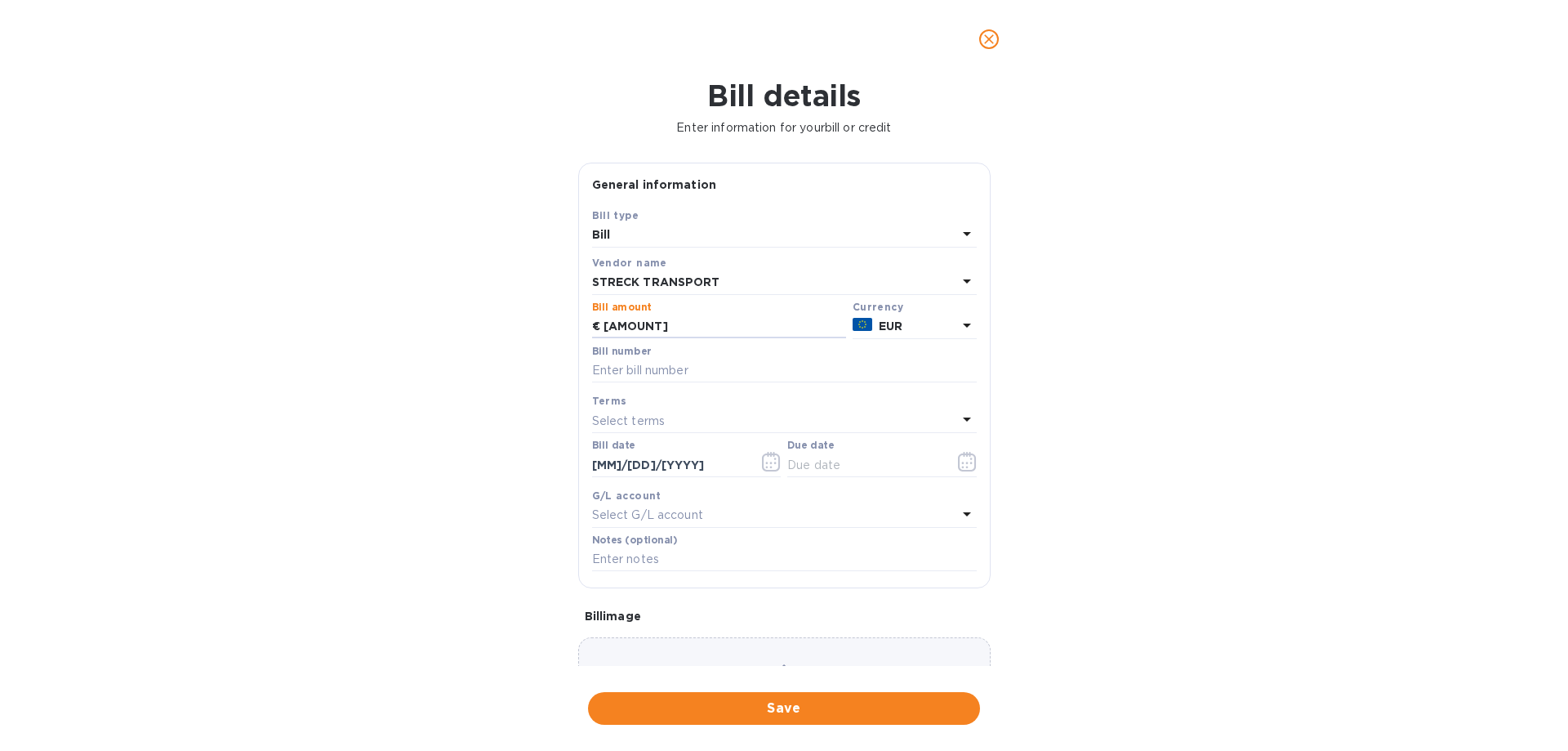 type on "[AMOUNT]" 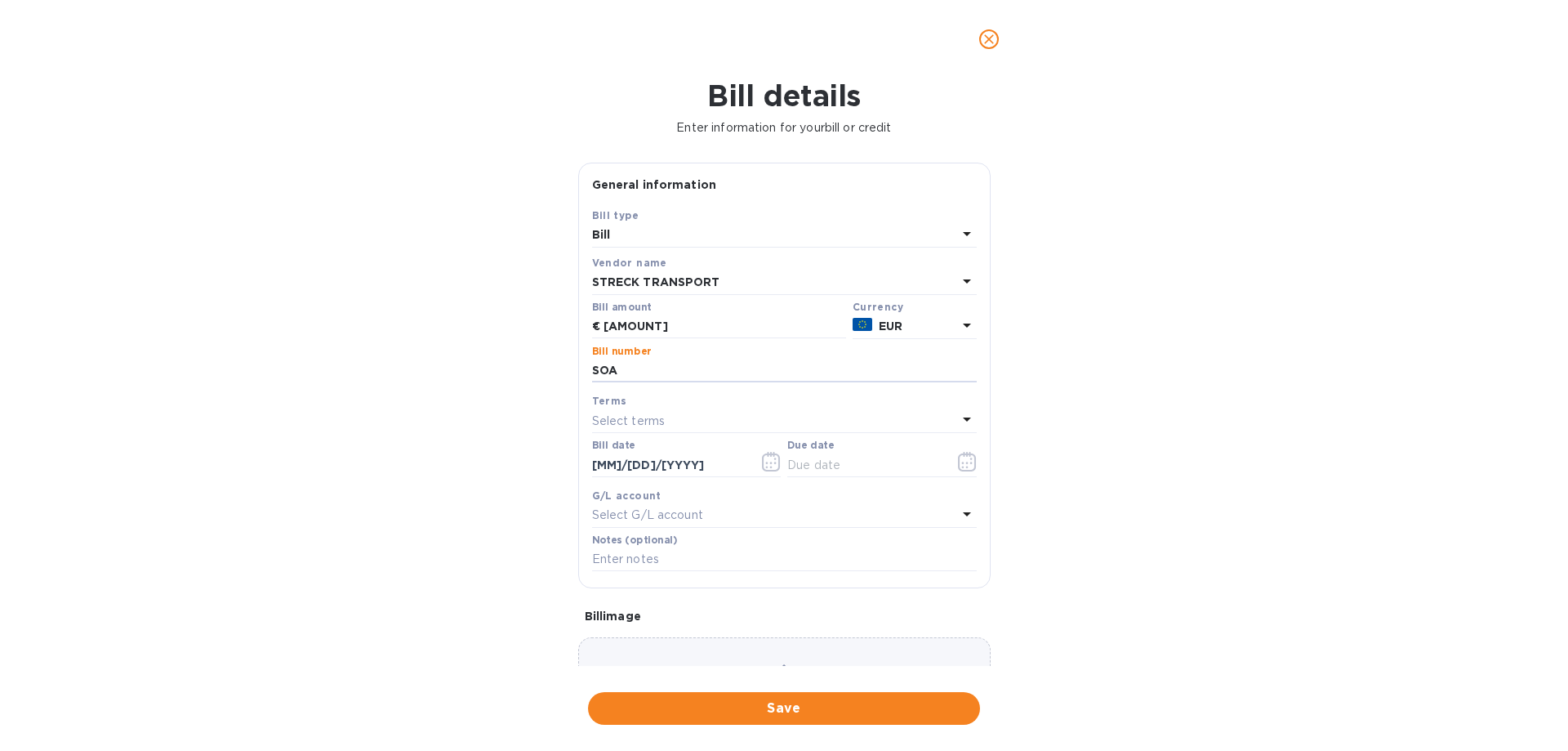 type on "SOA" 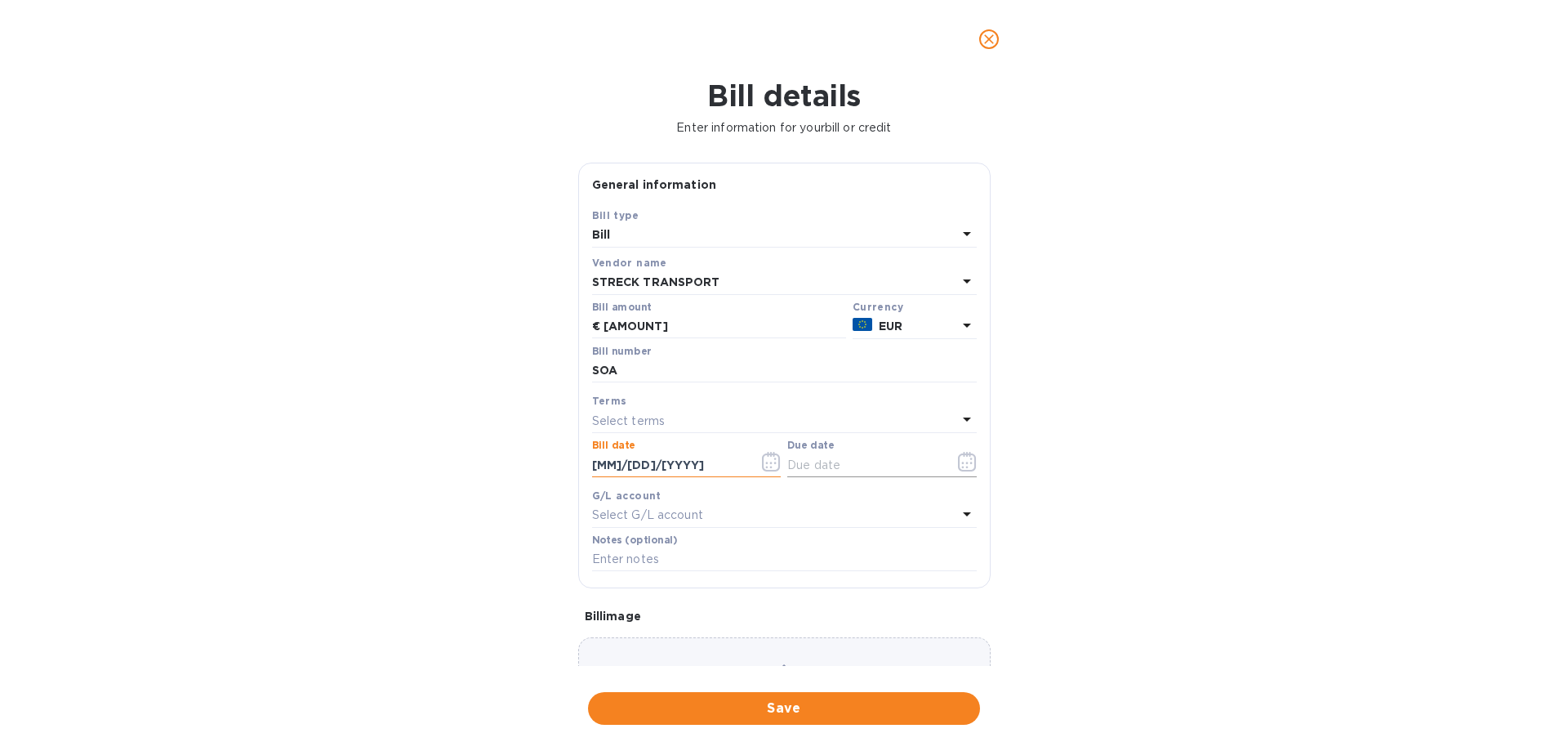 drag, startPoint x: 832, startPoint y: 467, endPoint x: 958, endPoint y: 463, distance: 126.06348 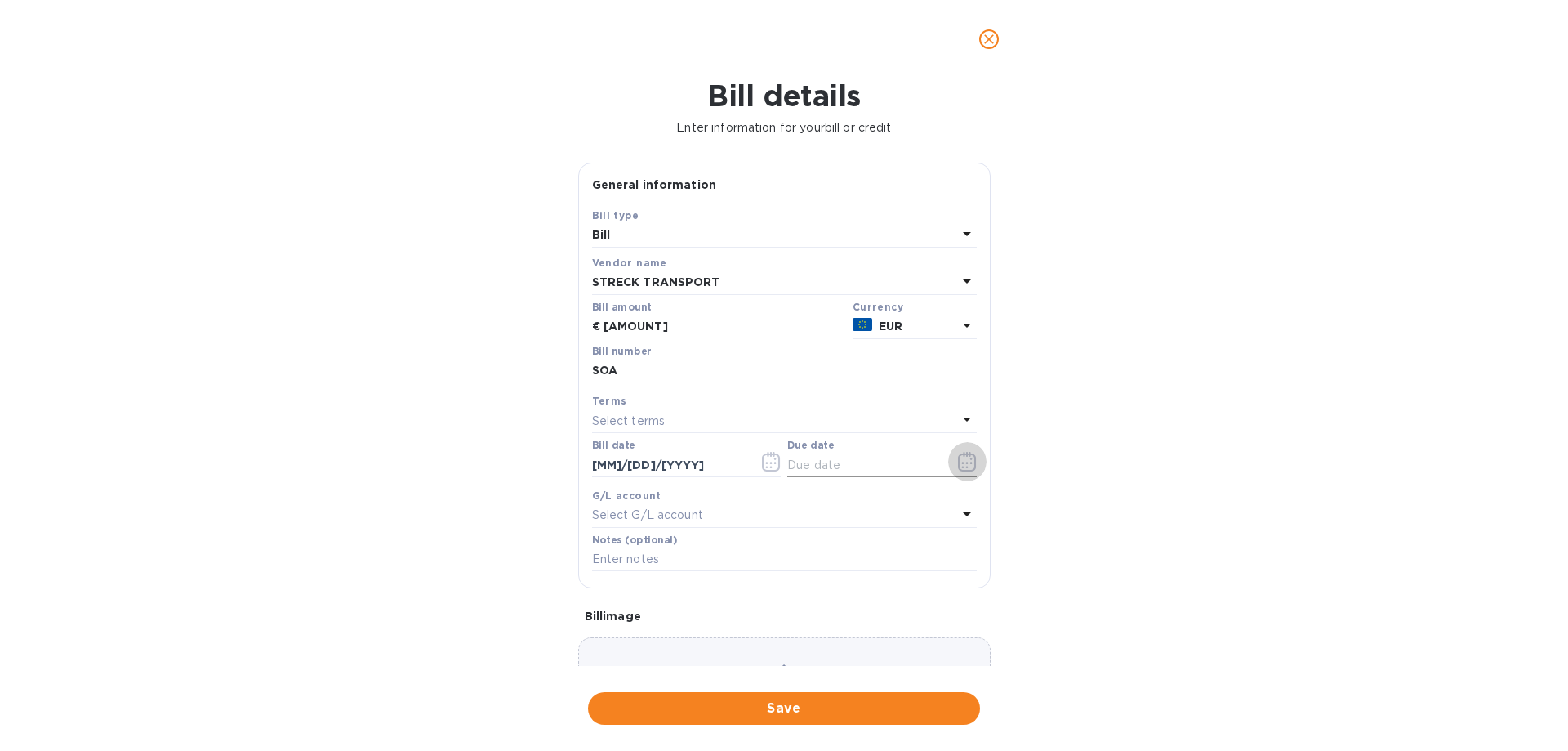 click 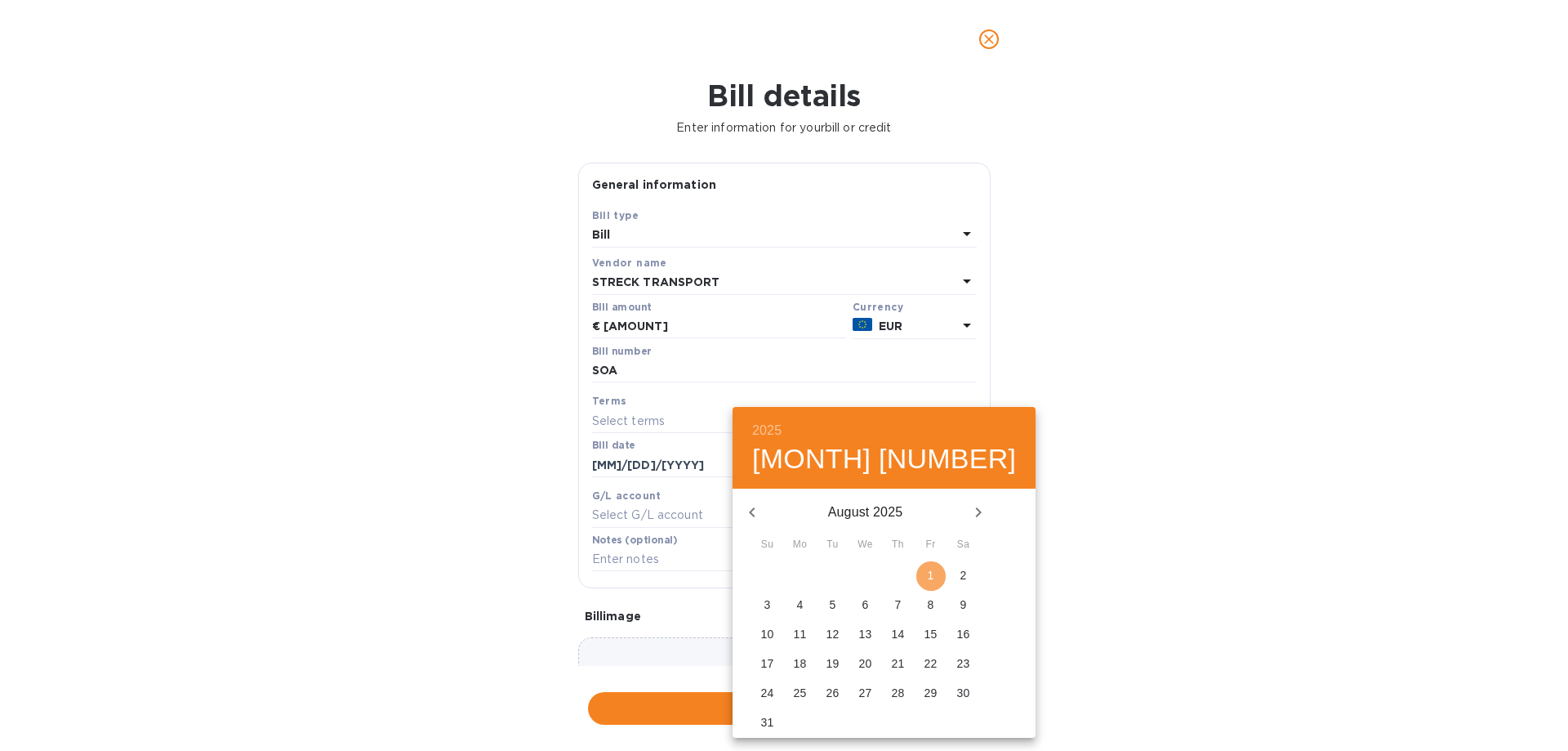 drag, startPoint x: 923, startPoint y: 576, endPoint x: 1113, endPoint y: 580, distance: 190.0421 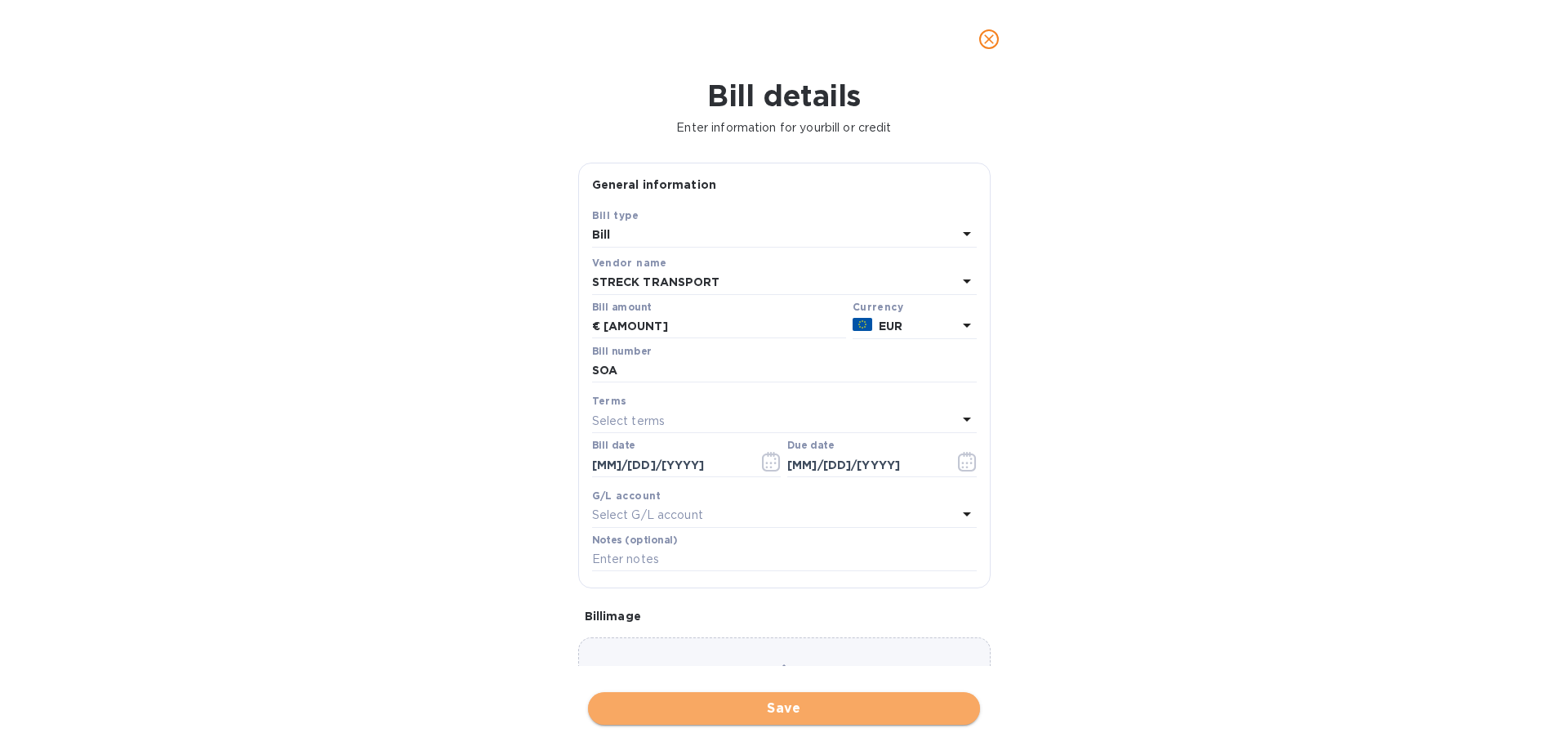 click on "Save" at bounding box center (784, 709) 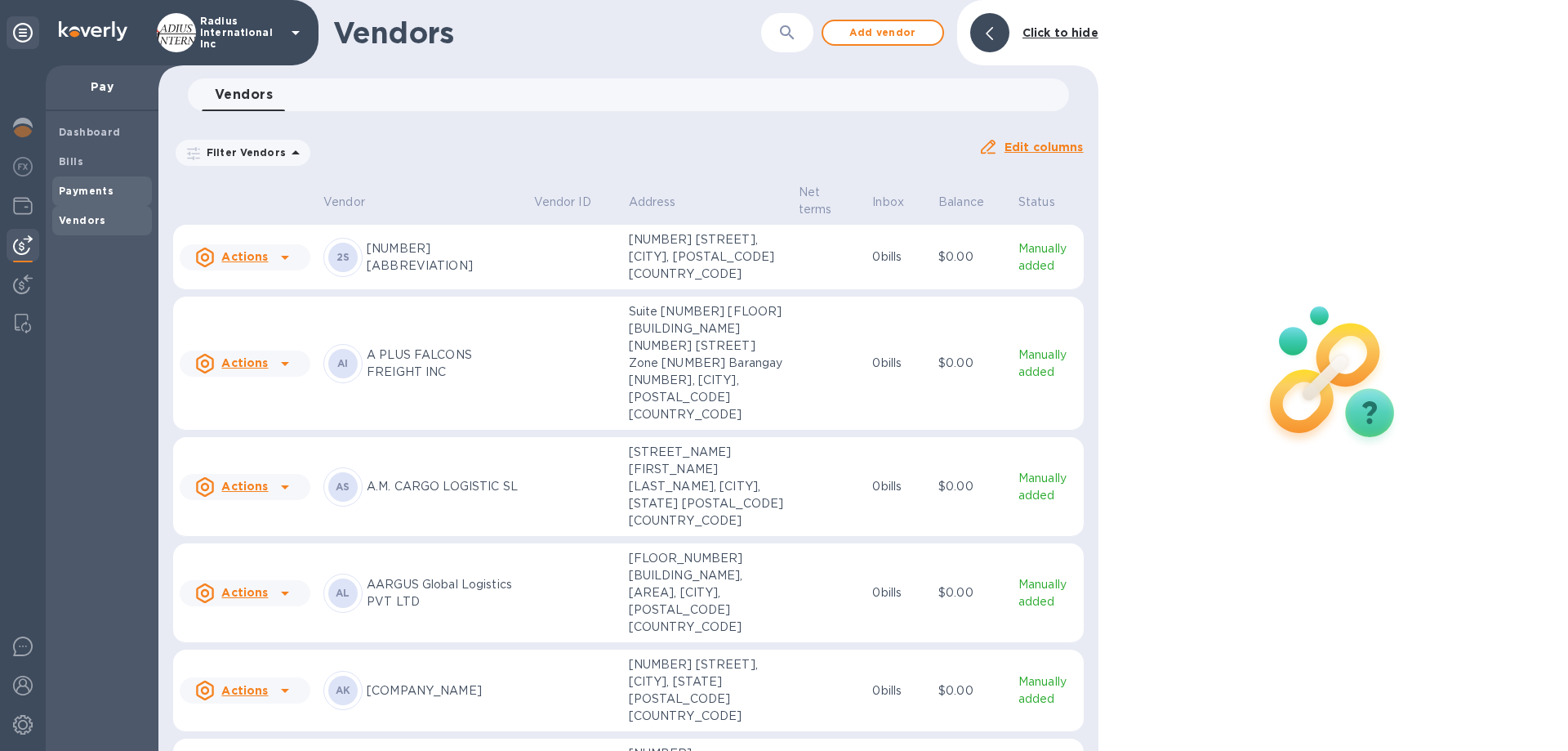 click on "Payments" at bounding box center [102, 191] 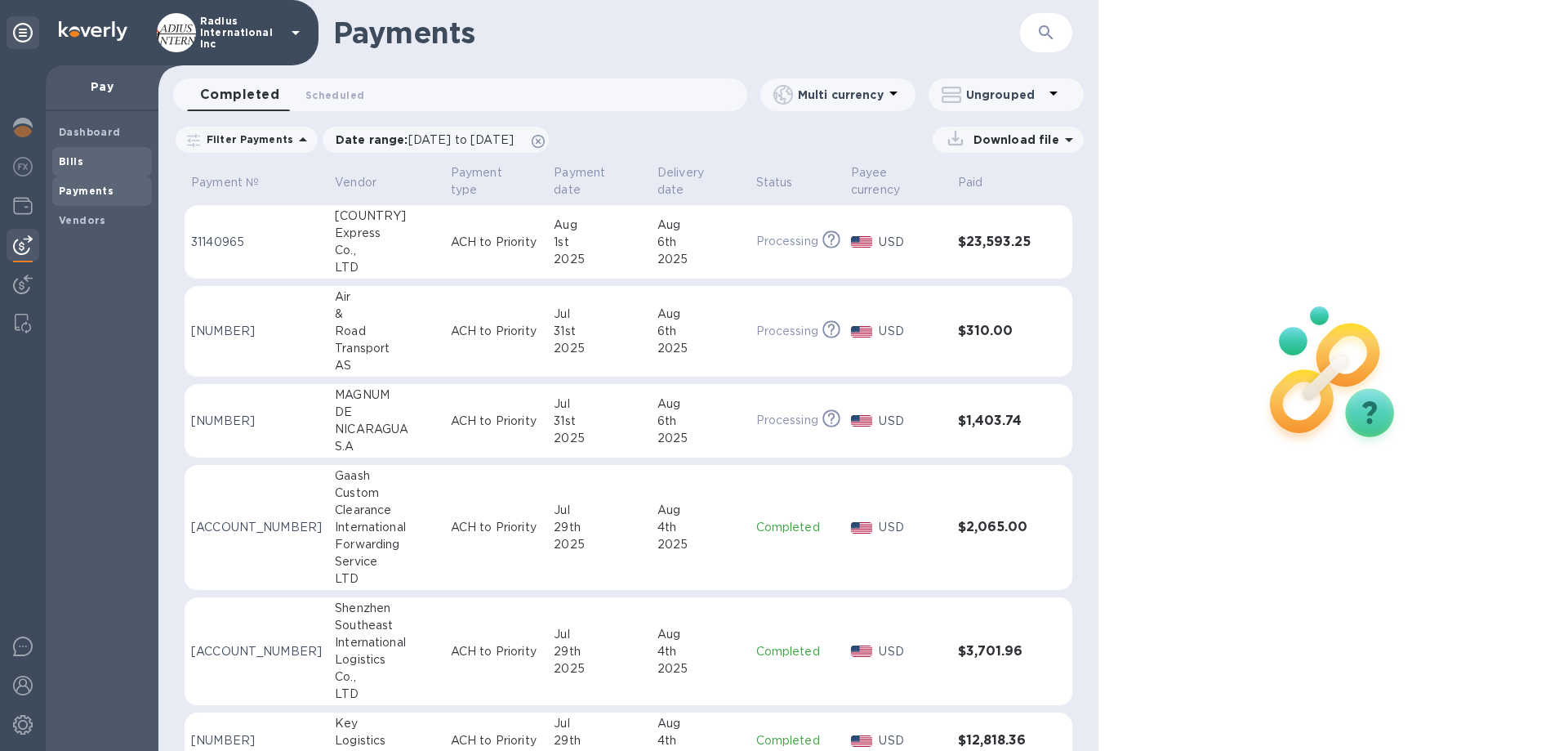 click on "Bills" at bounding box center (102, 162) 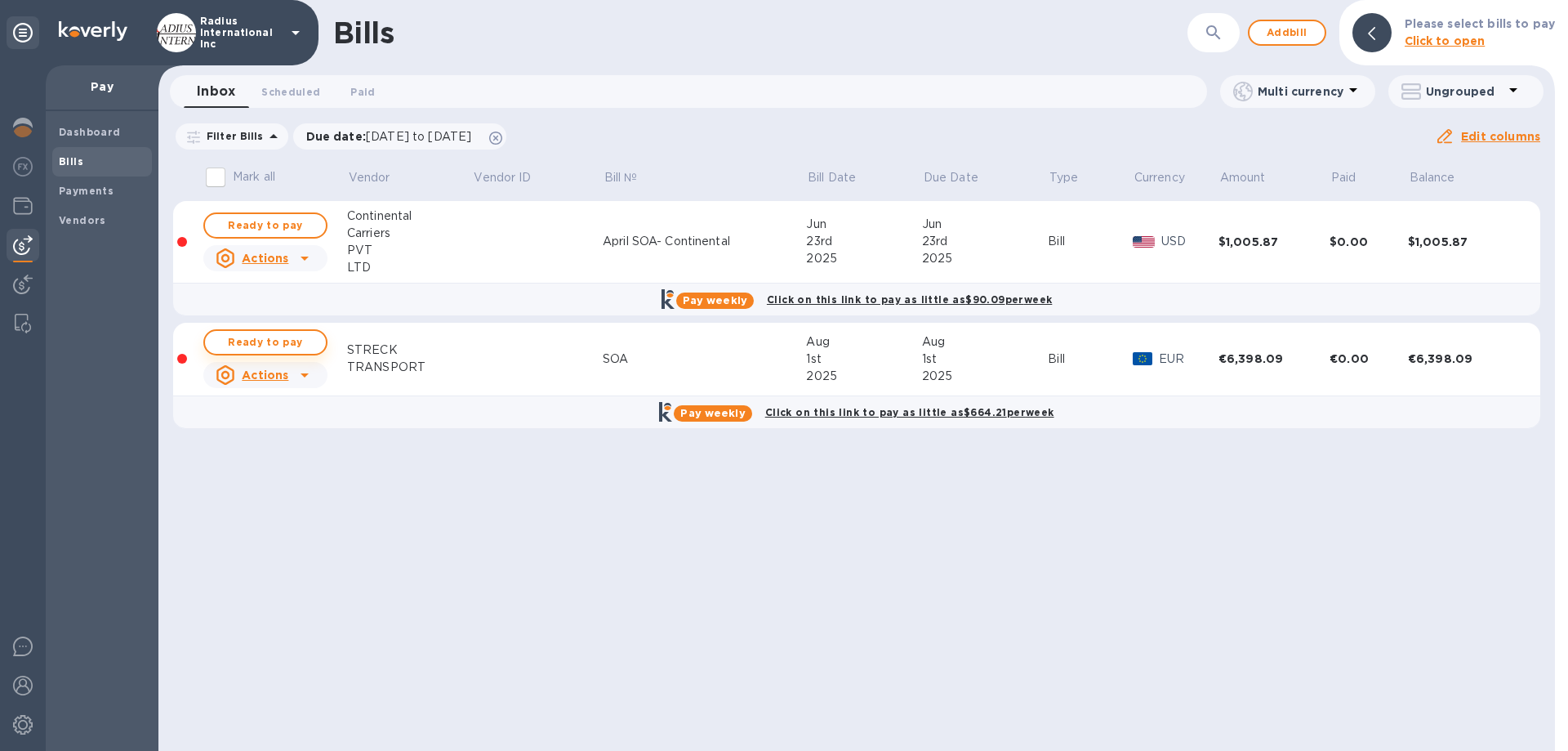 click on "Ready to pay" at bounding box center (265, 342) 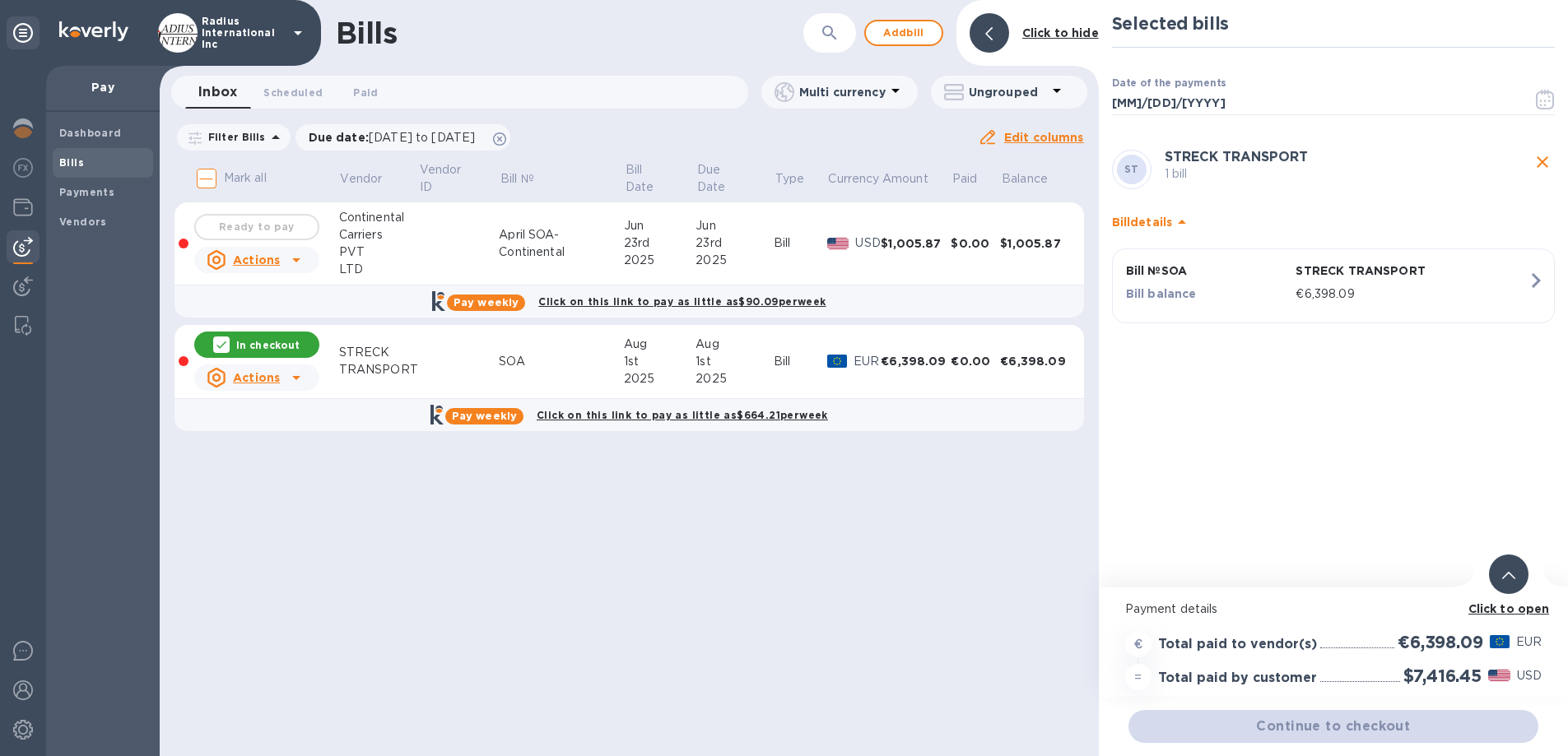 scroll, scrollTop: 12, scrollLeft: 0, axis: vertical 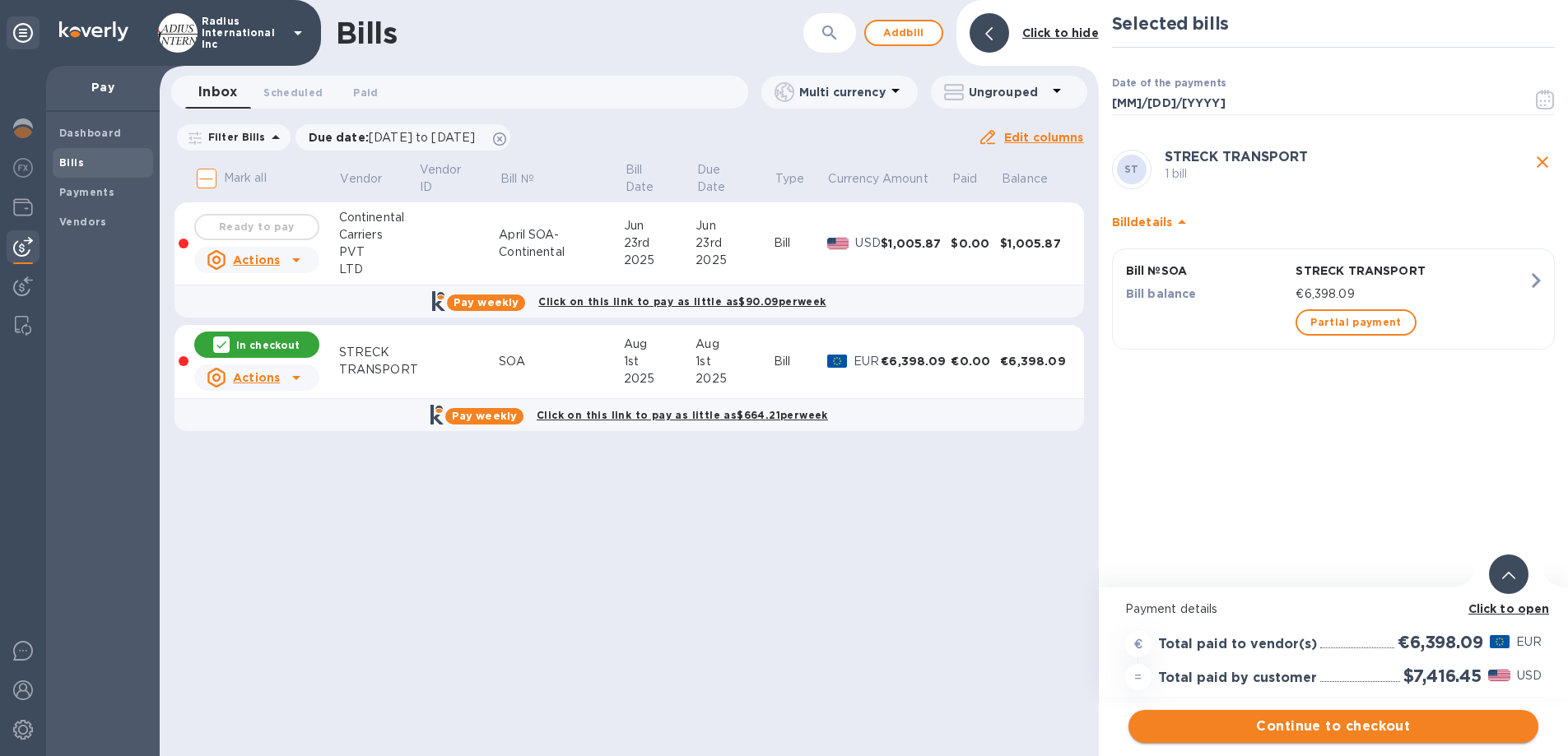 click on "Continue to checkout" at bounding box center [1333, 726] 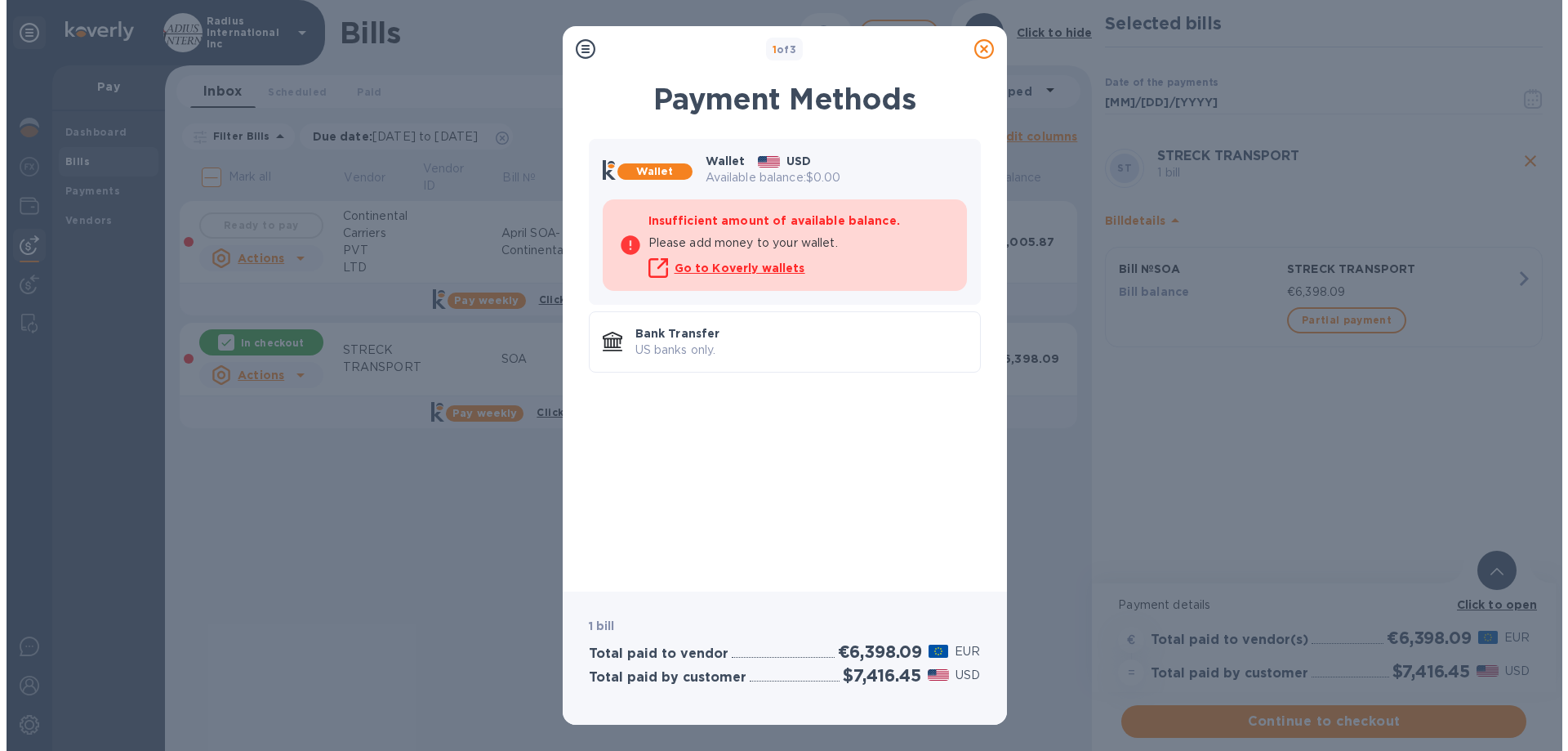 scroll, scrollTop: 0, scrollLeft: 0, axis: both 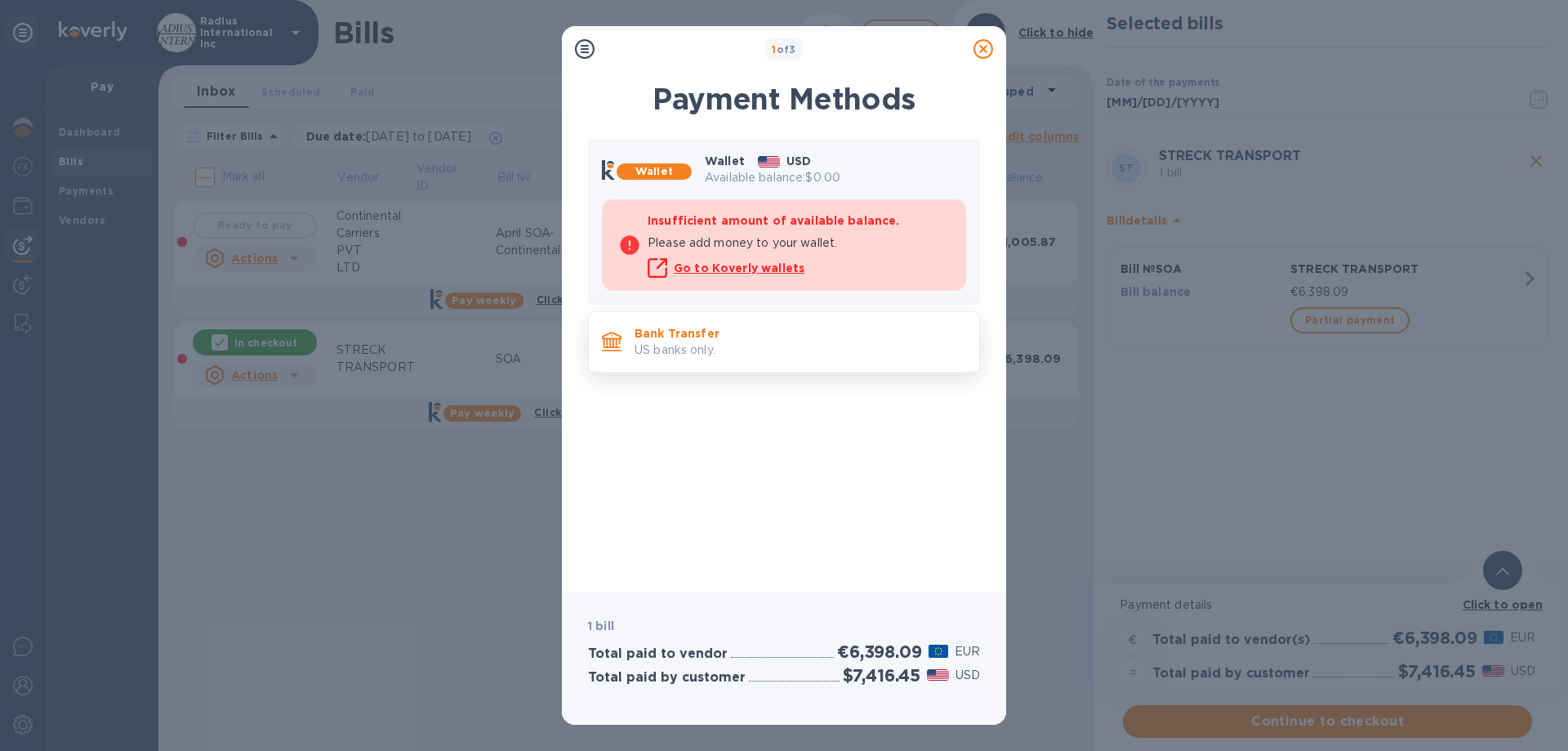 click on "Bank Transfer US banks only." at bounding box center (784, 342) 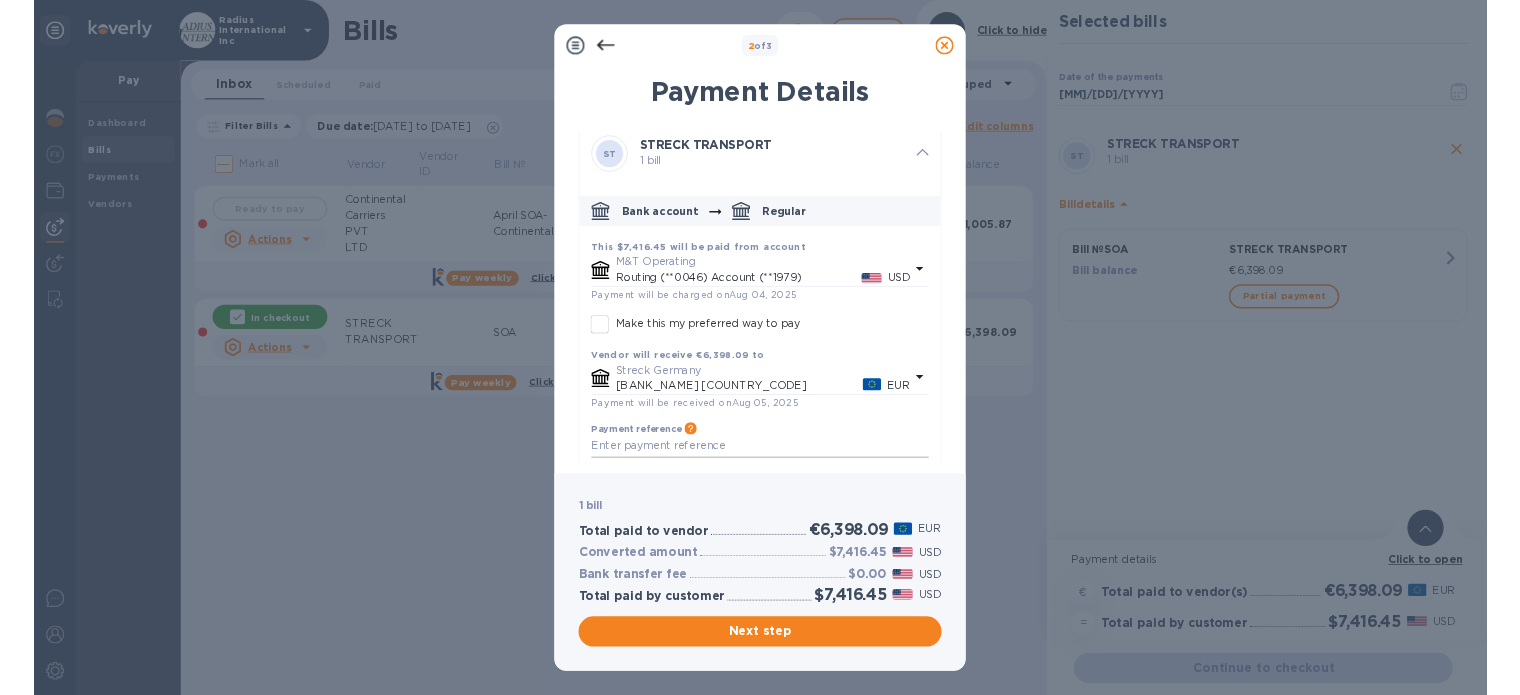 scroll, scrollTop: 50, scrollLeft: 0, axis: vertical 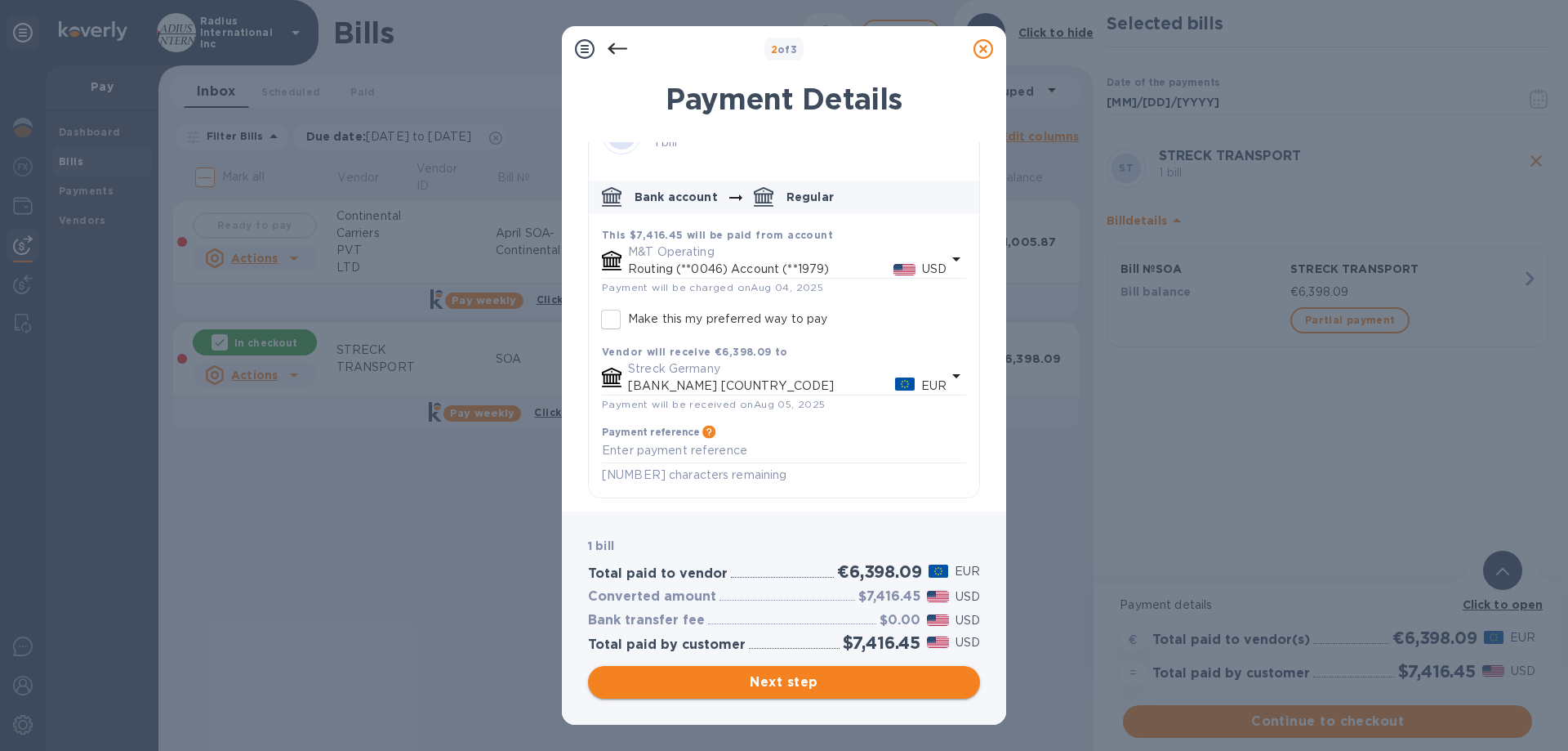 click on "Next step" at bounding box center [784, 682] 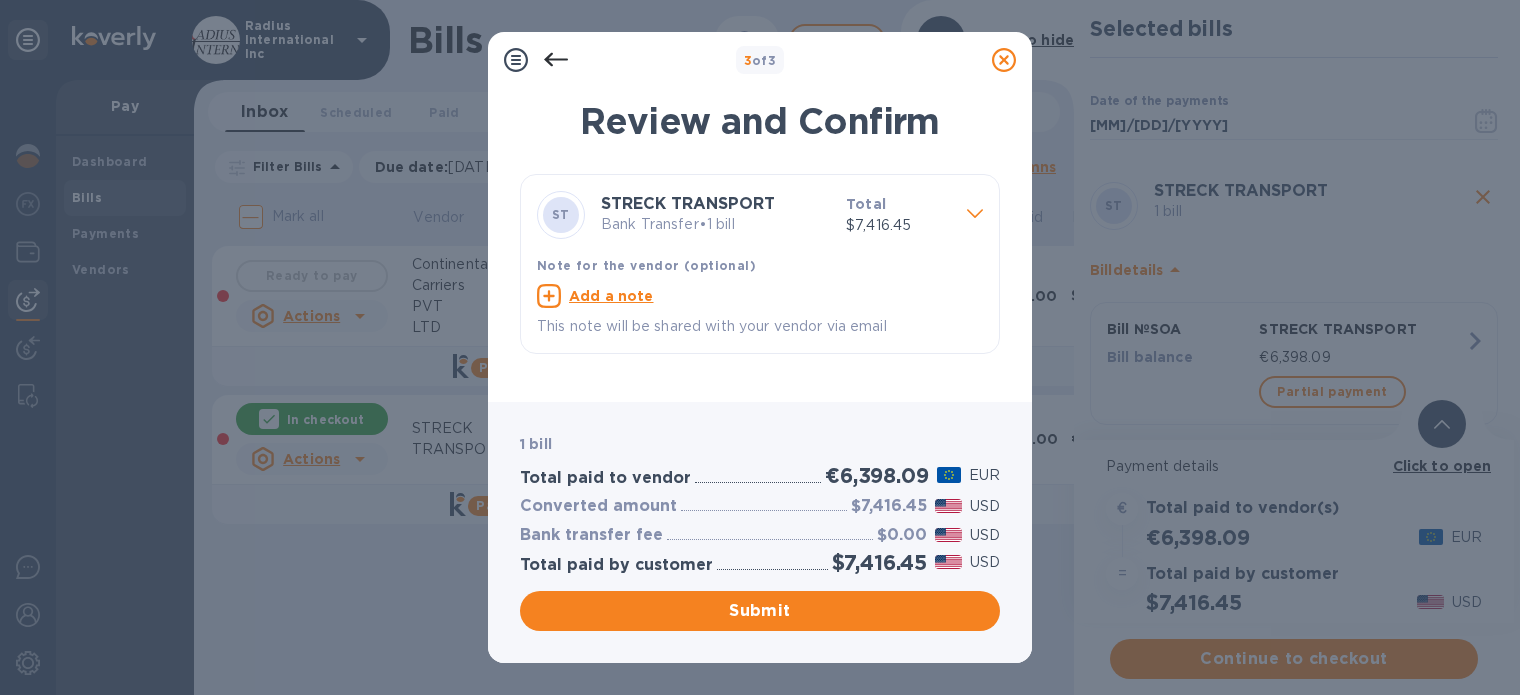 drag, startPoint x: 714, startPoint y: 614, endPoint x: 856, endPoint y: 571, distance: 148.36778 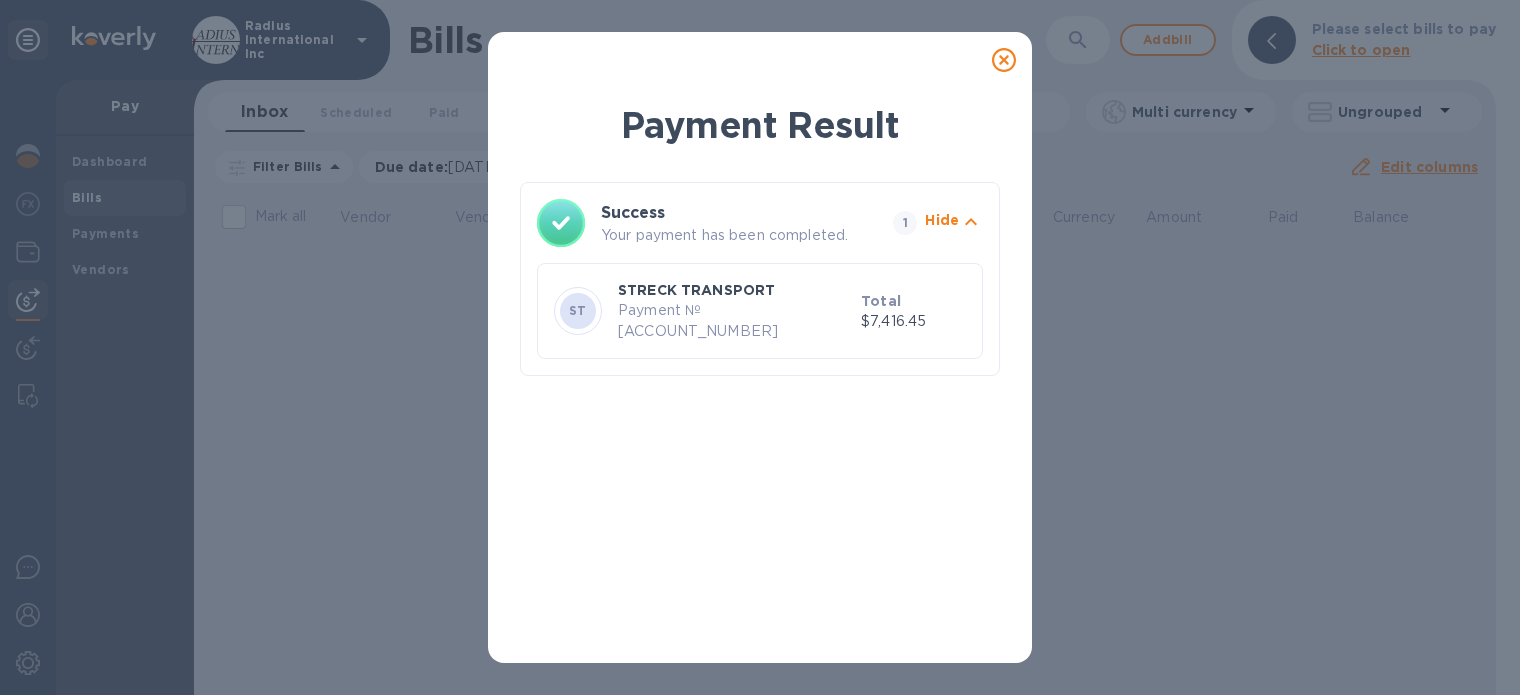 click 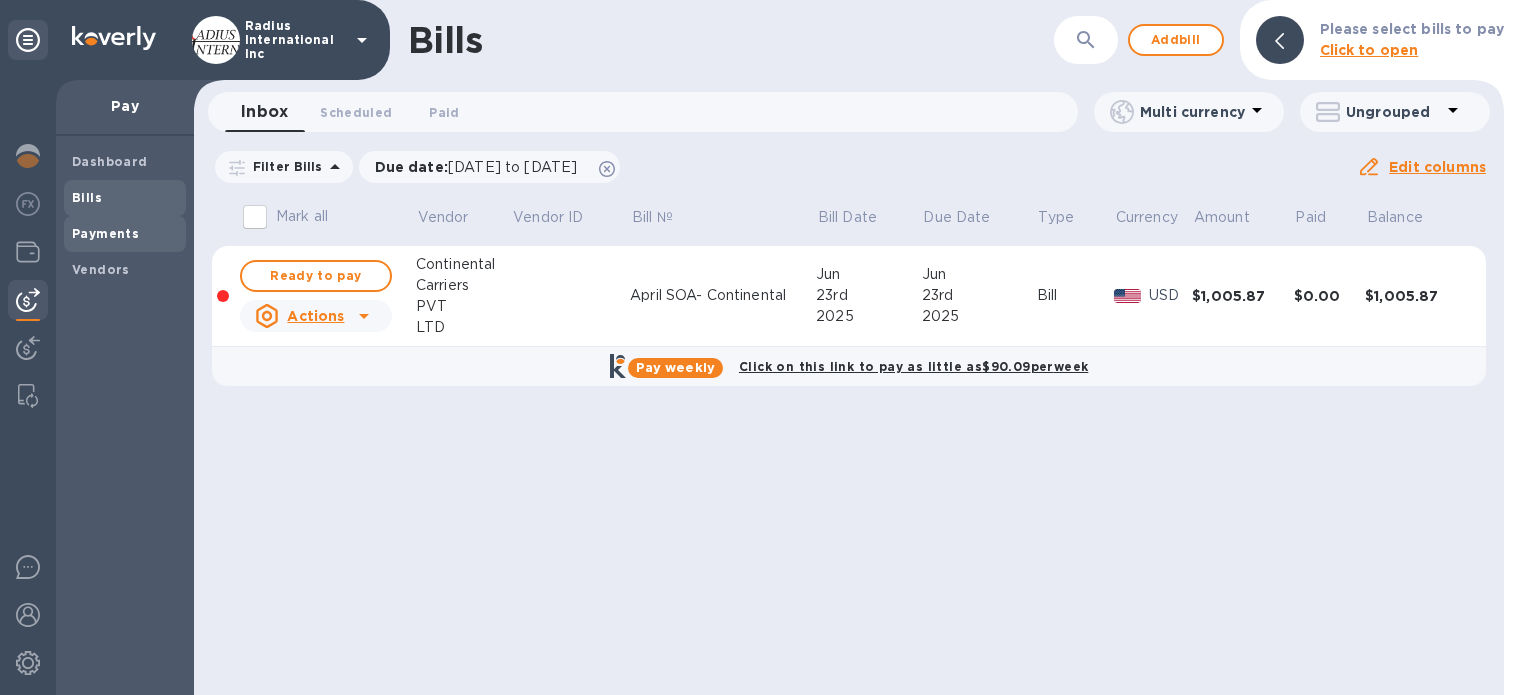 click on "Payments" at bounding box center (125, 234) 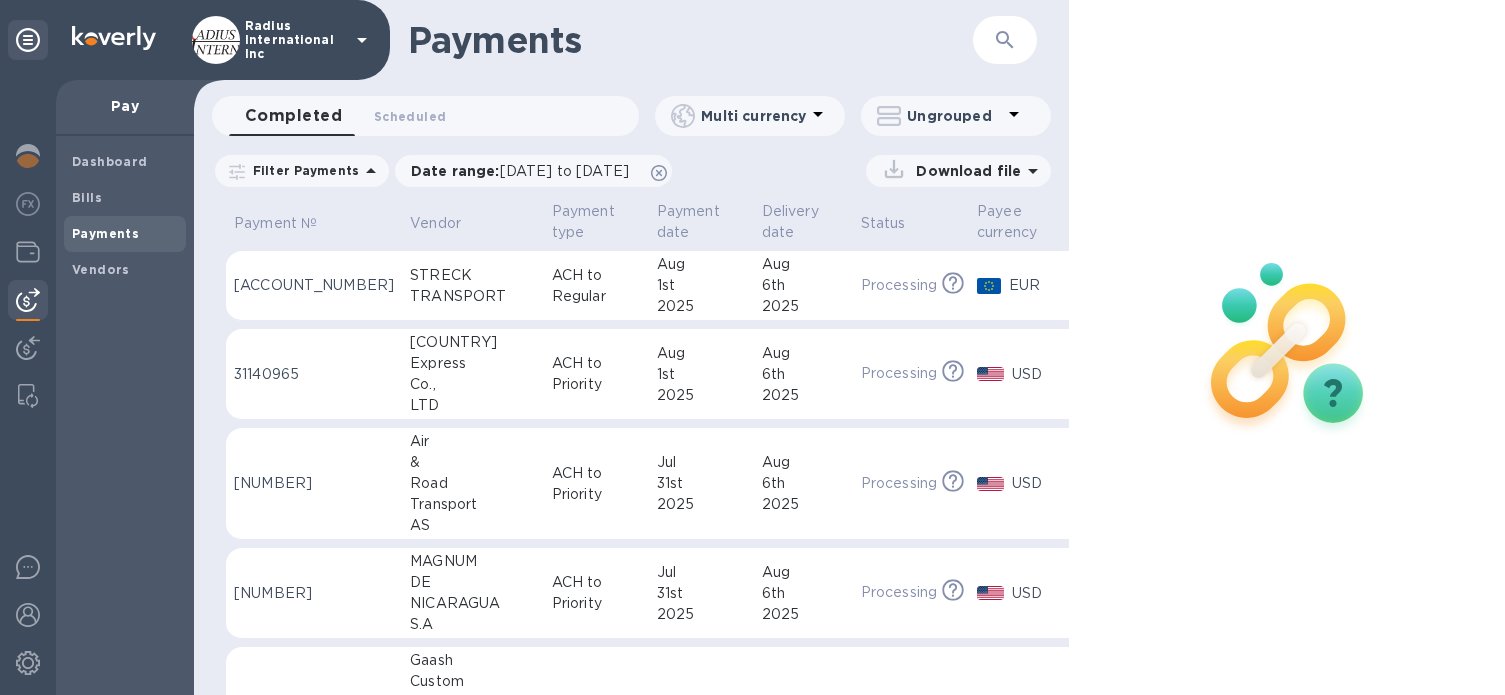 click on "ACH to Regular" at bounding box center (596, 286) 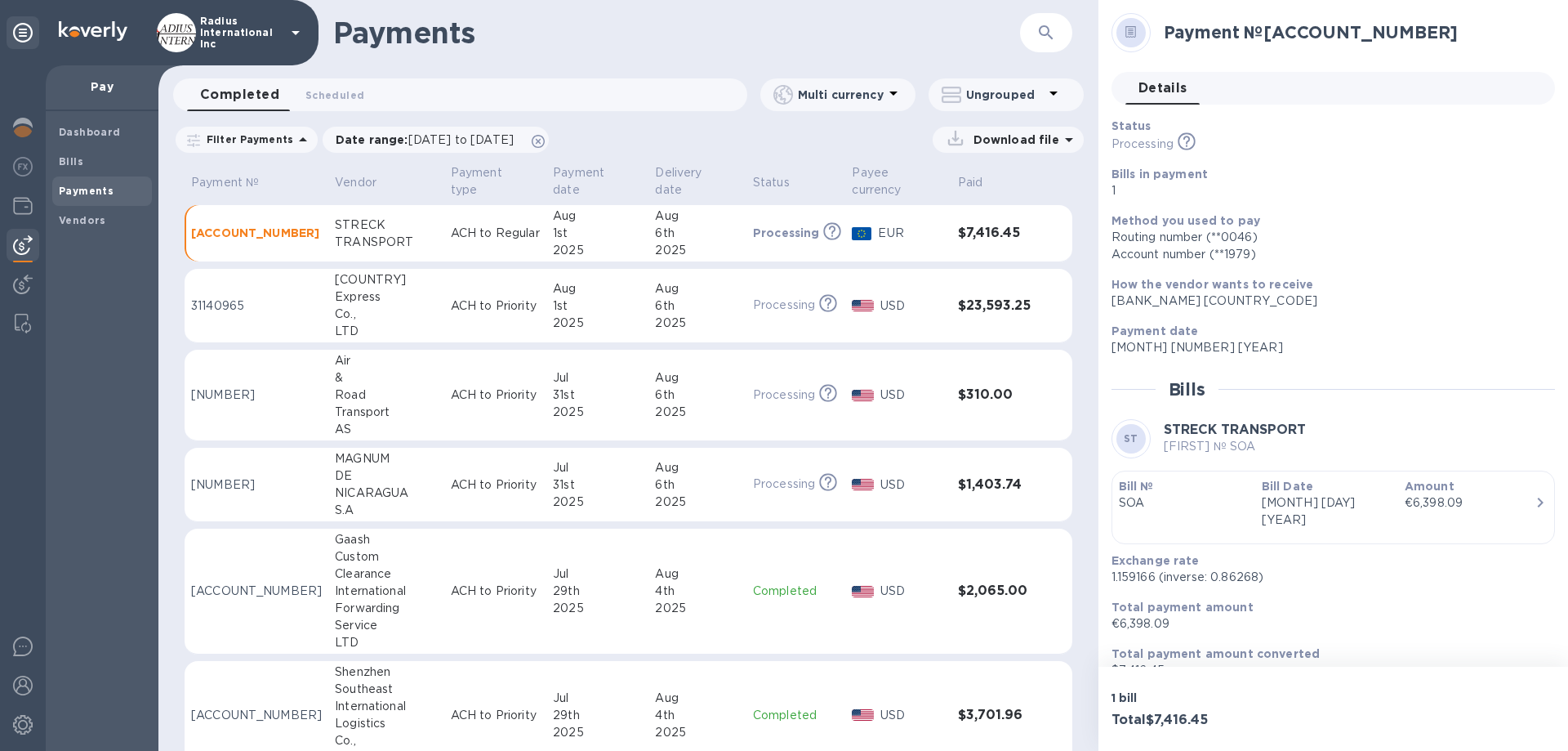 click on "TRANSPORT" at bounding box center [386, 242] 